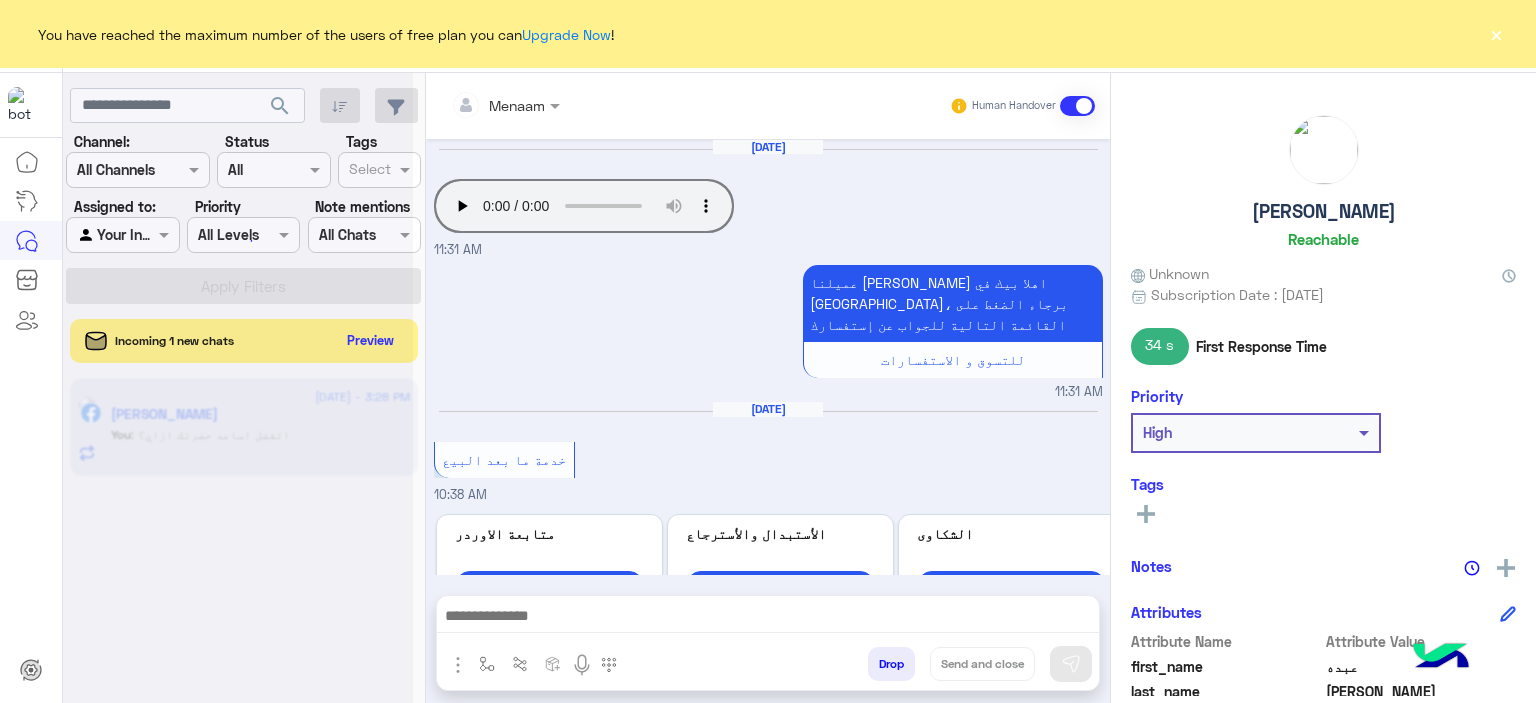 scroll, scrollTop: 0, scrollLeft: 0, axis: both 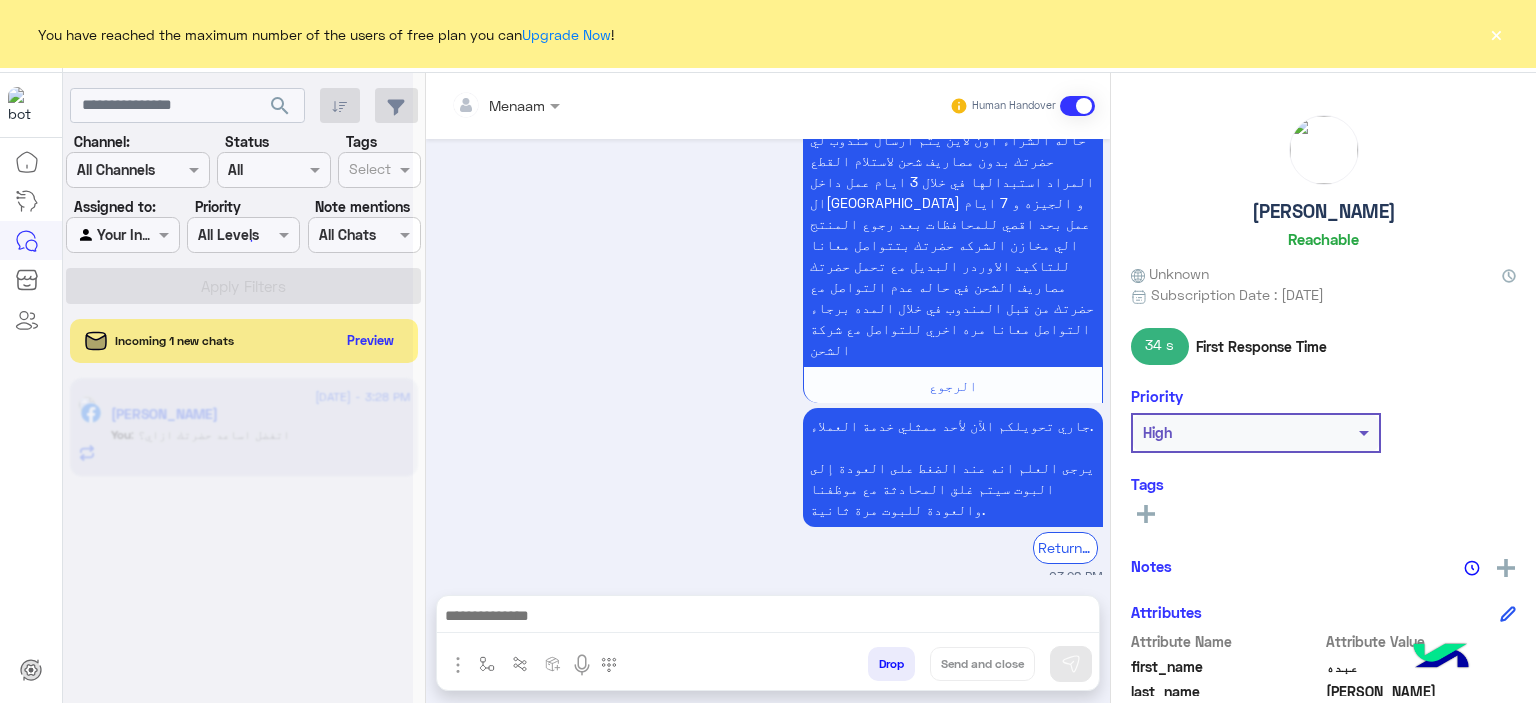 click on "×" 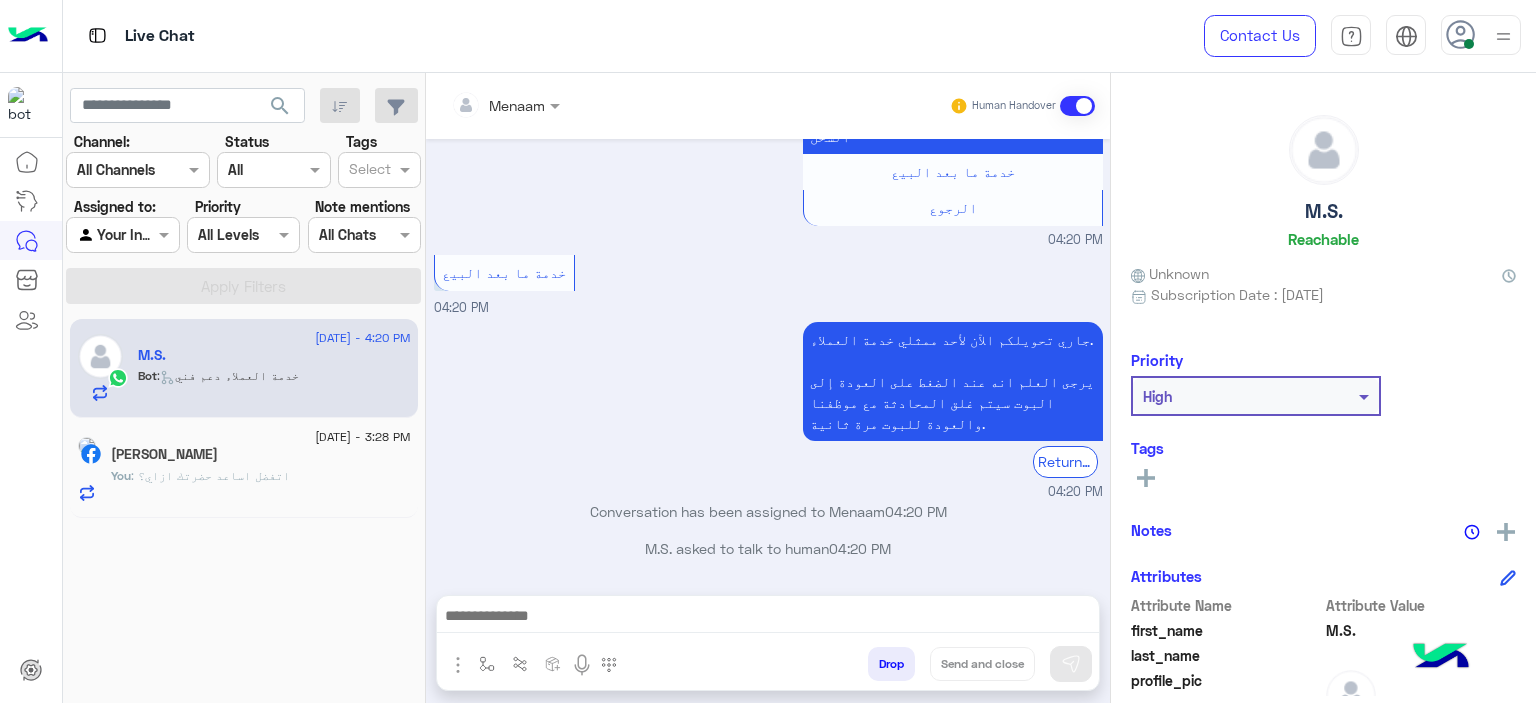 scroll, scrollTop: 1698, scrollLeft: 0, axis: vertical 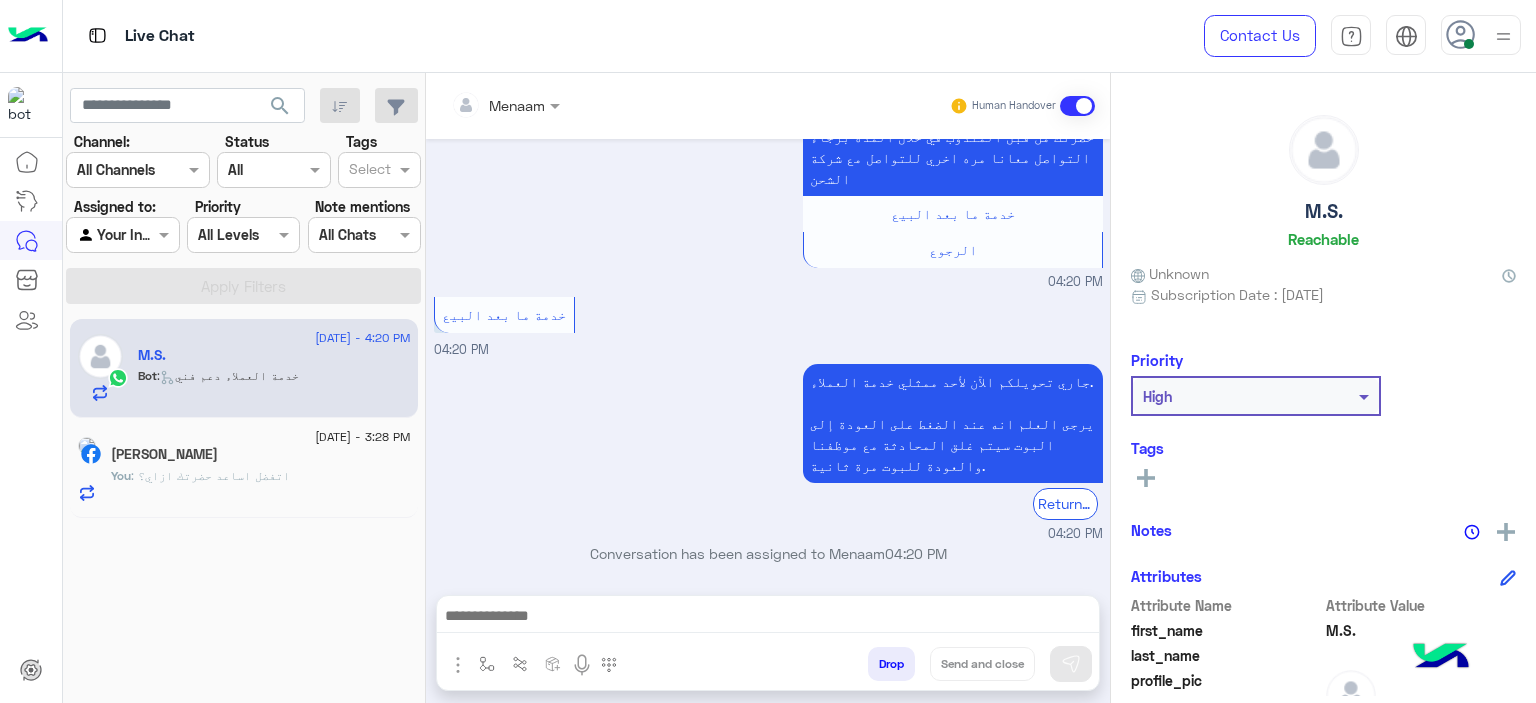 click on "[PERSON_NAME]" 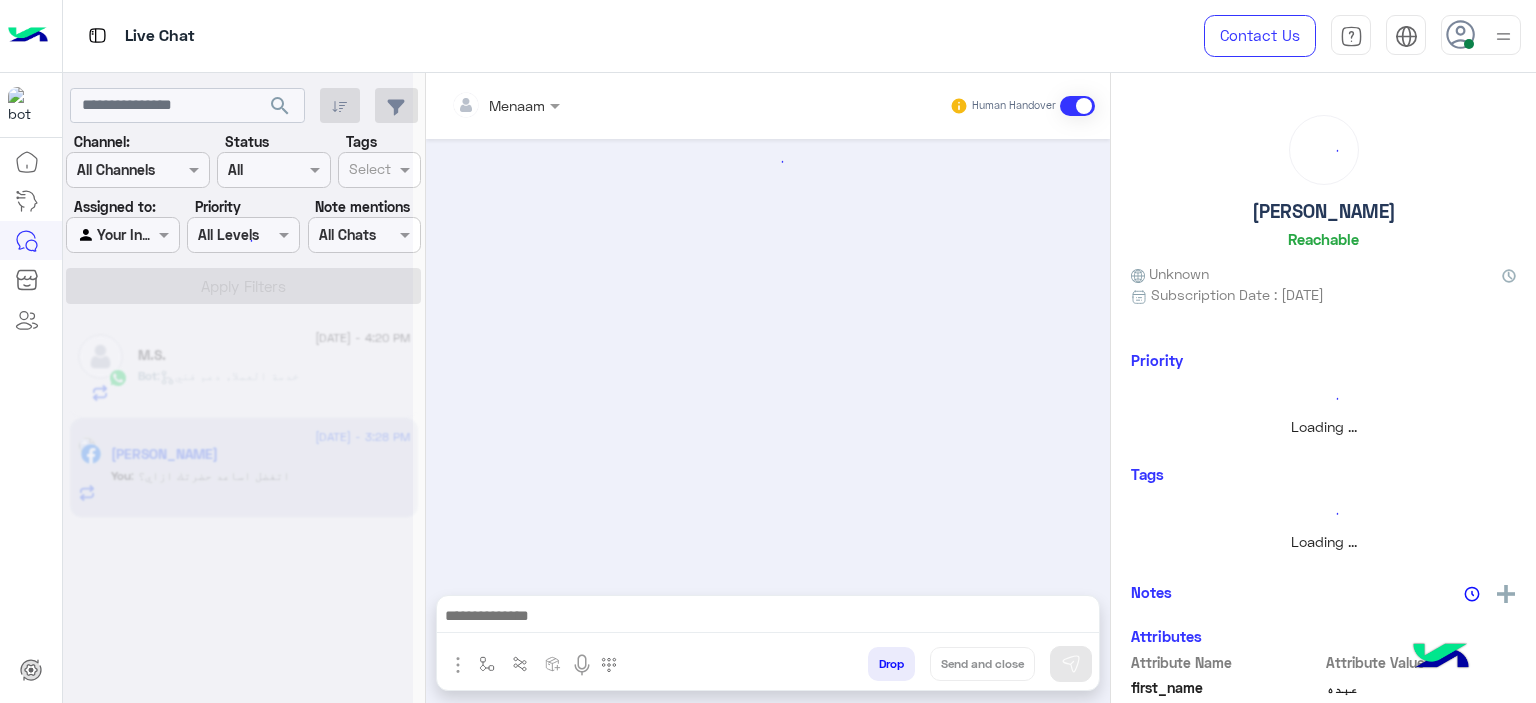 click 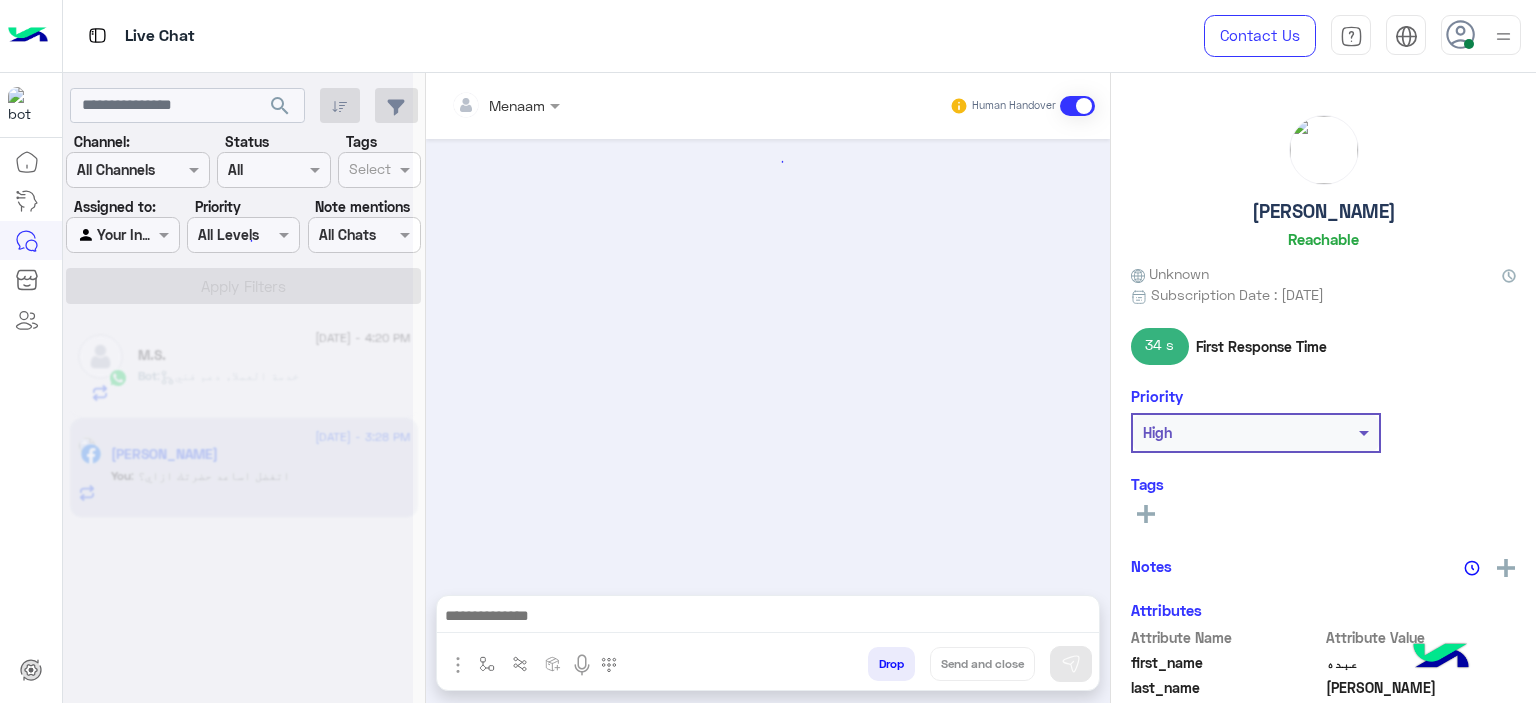 click on "M.S." 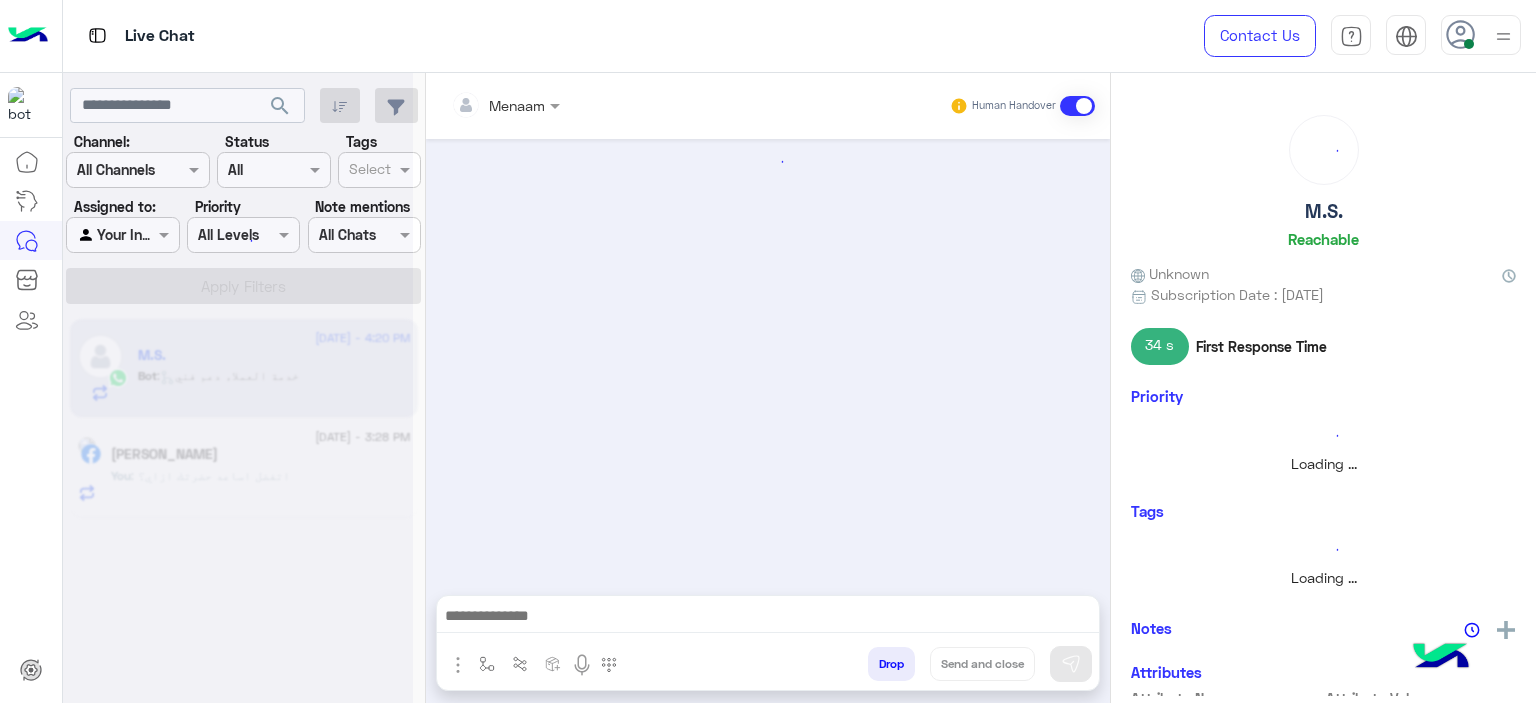 scroll, scrollTop: 0, scrollLeft: 0, axis: both 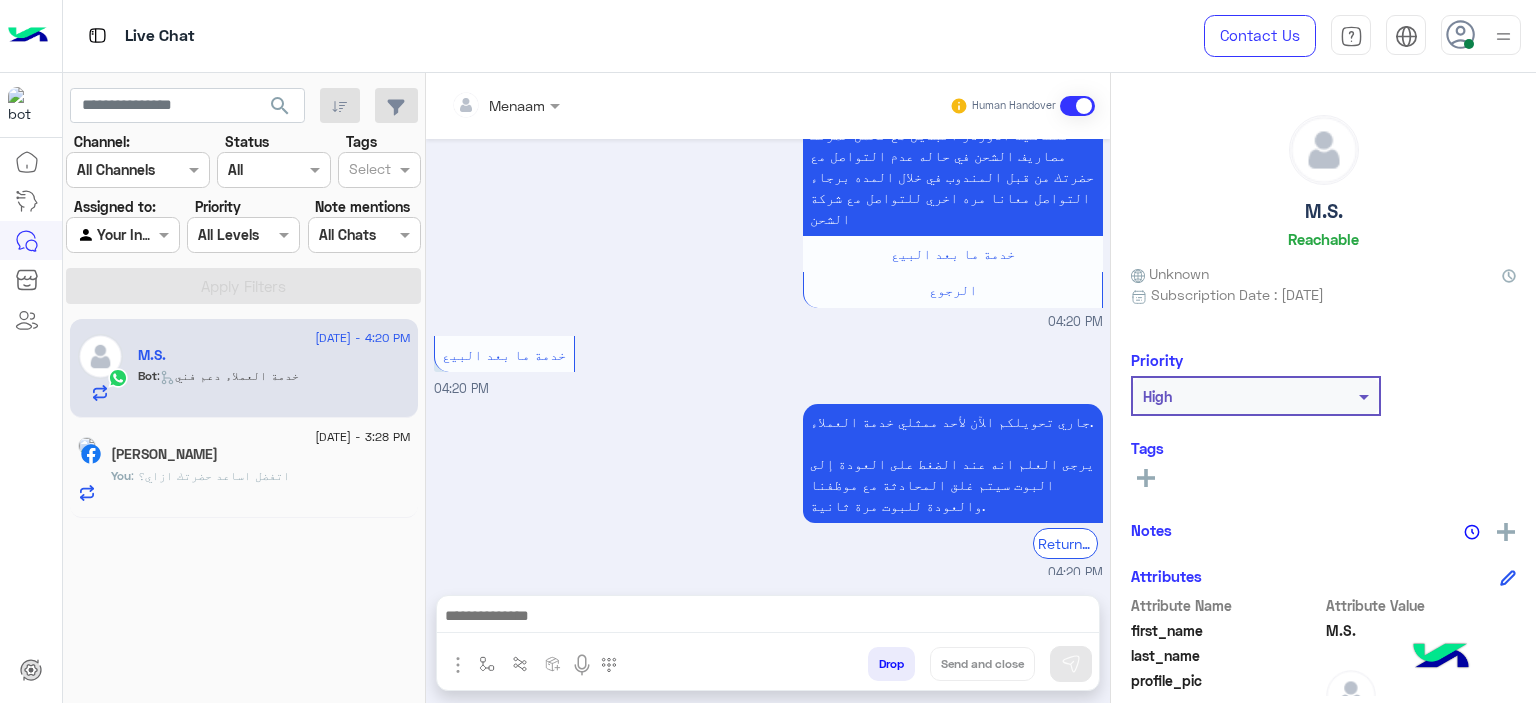 click at bounding box center (768, 621) 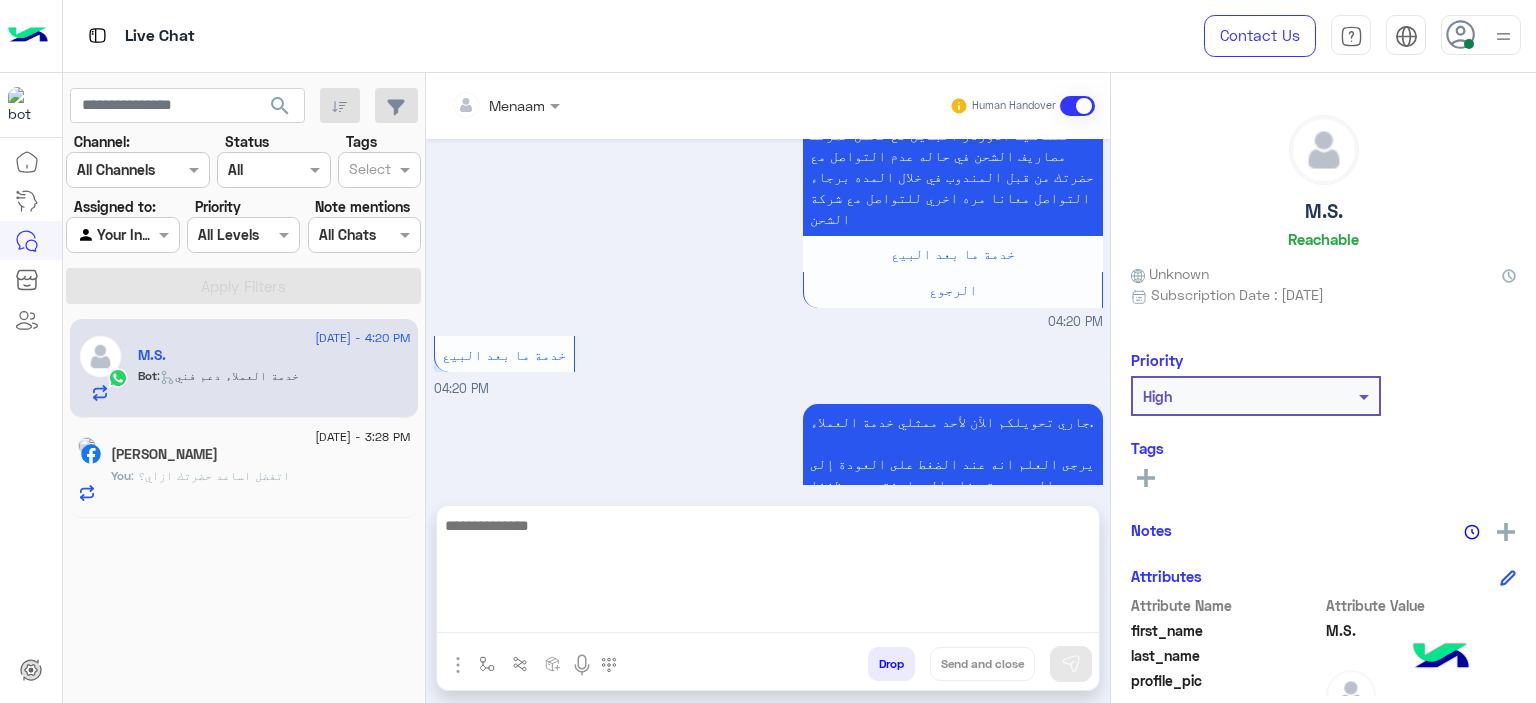 click at bounding box center [768, 573] 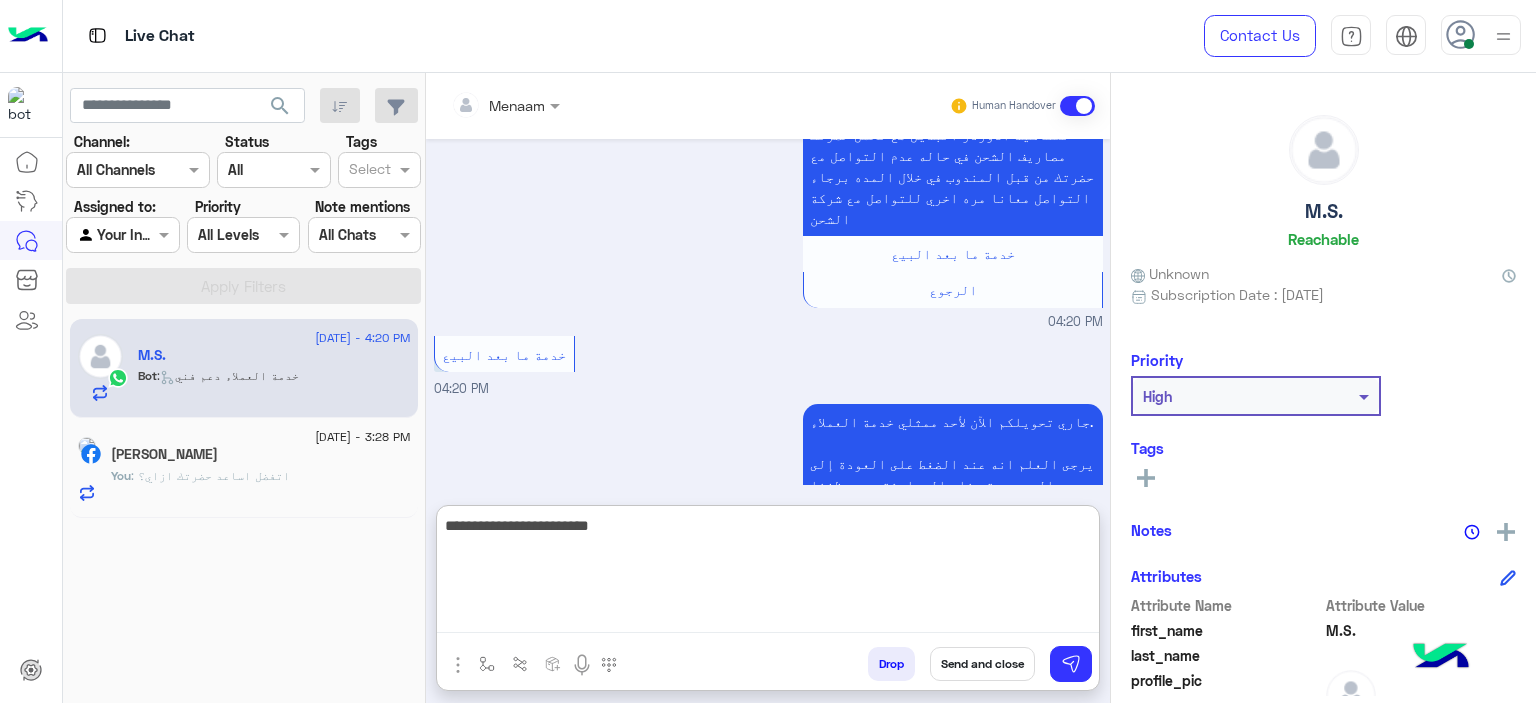 type on "**********" 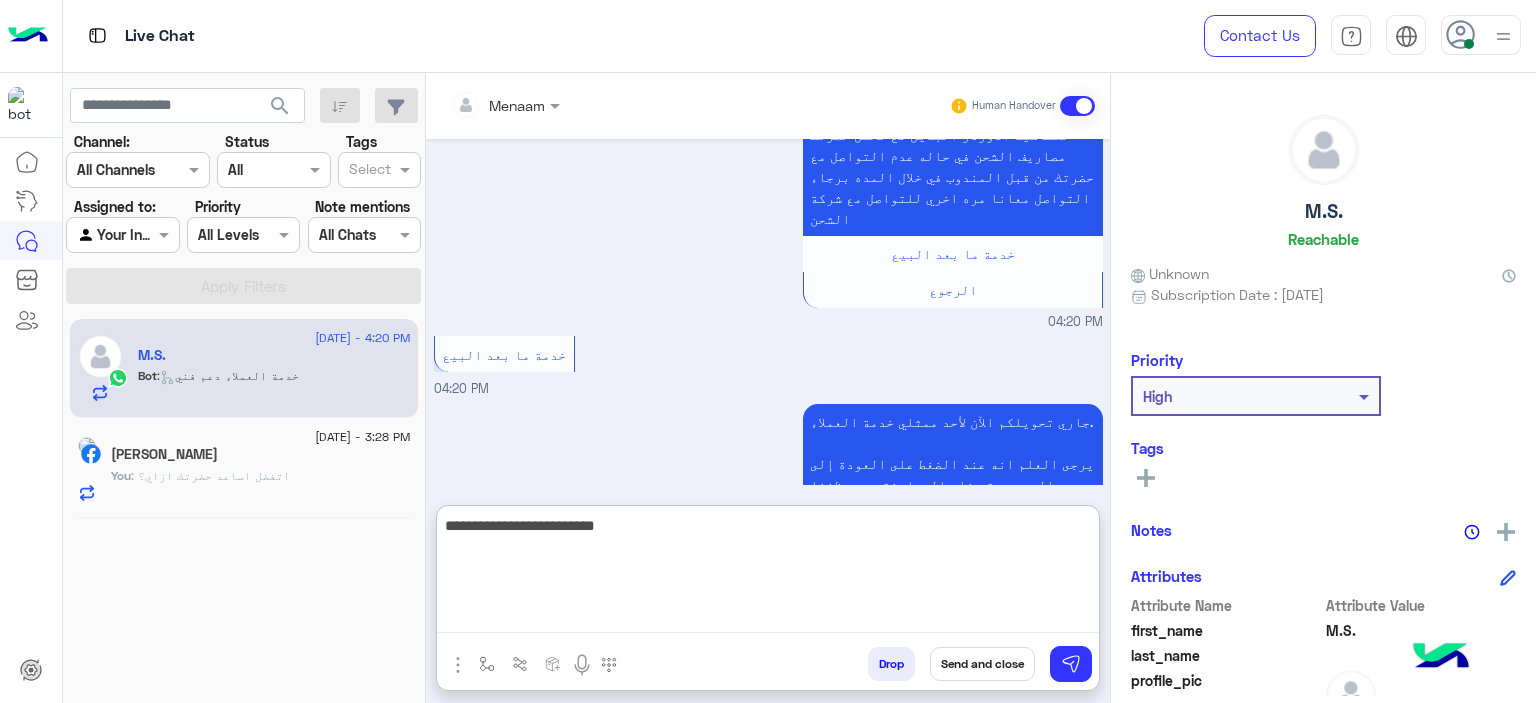 type 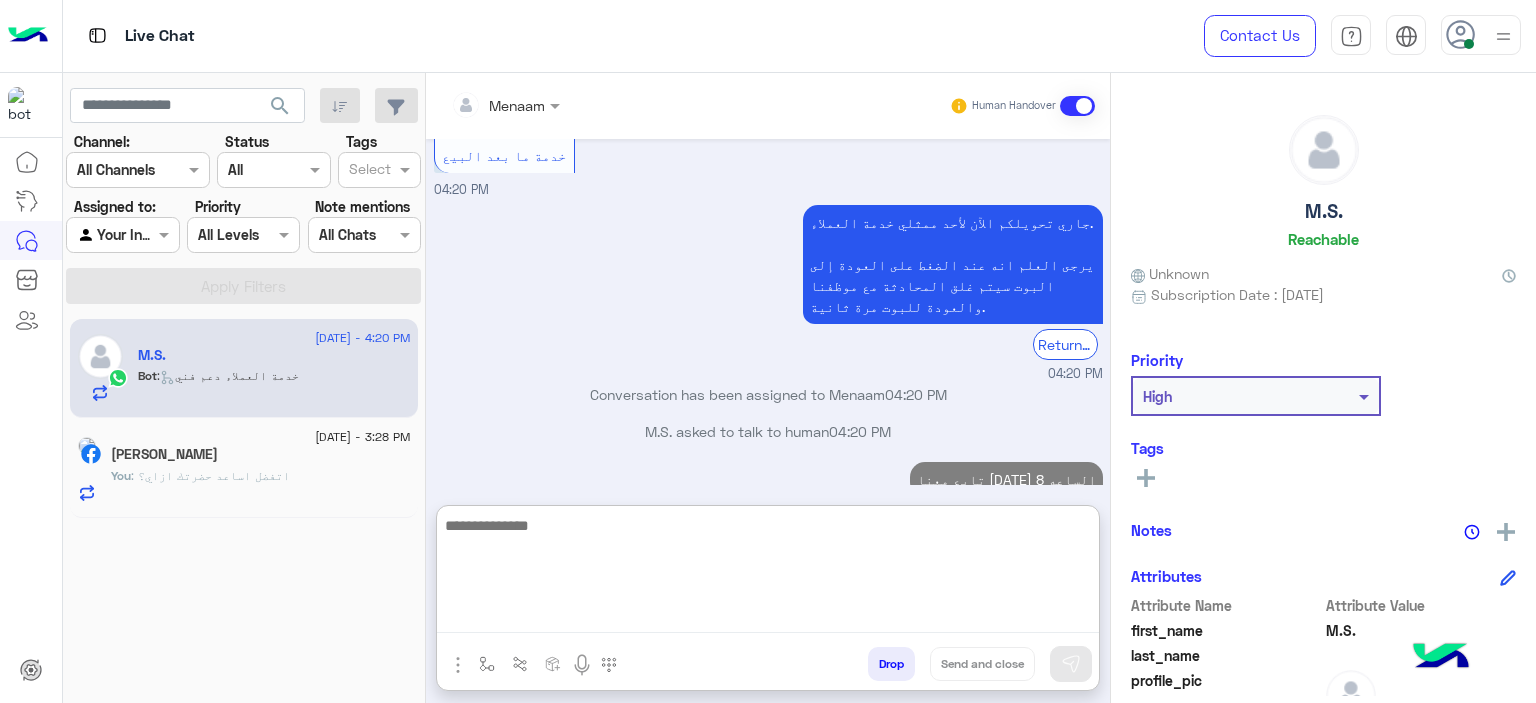 scroll, scrollTop: 4336, scrollLeft: 0, axis: vertical 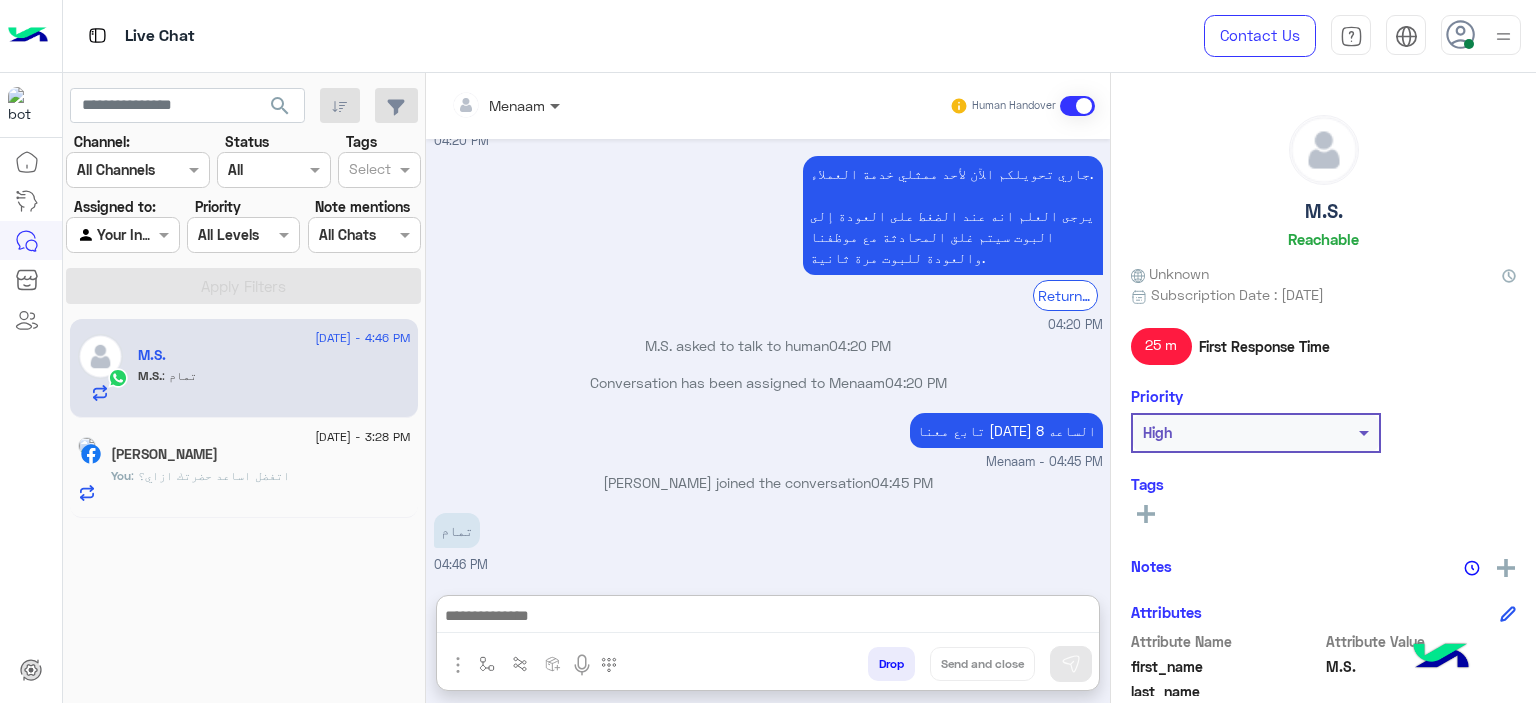 click at bounding box center (557, 105) 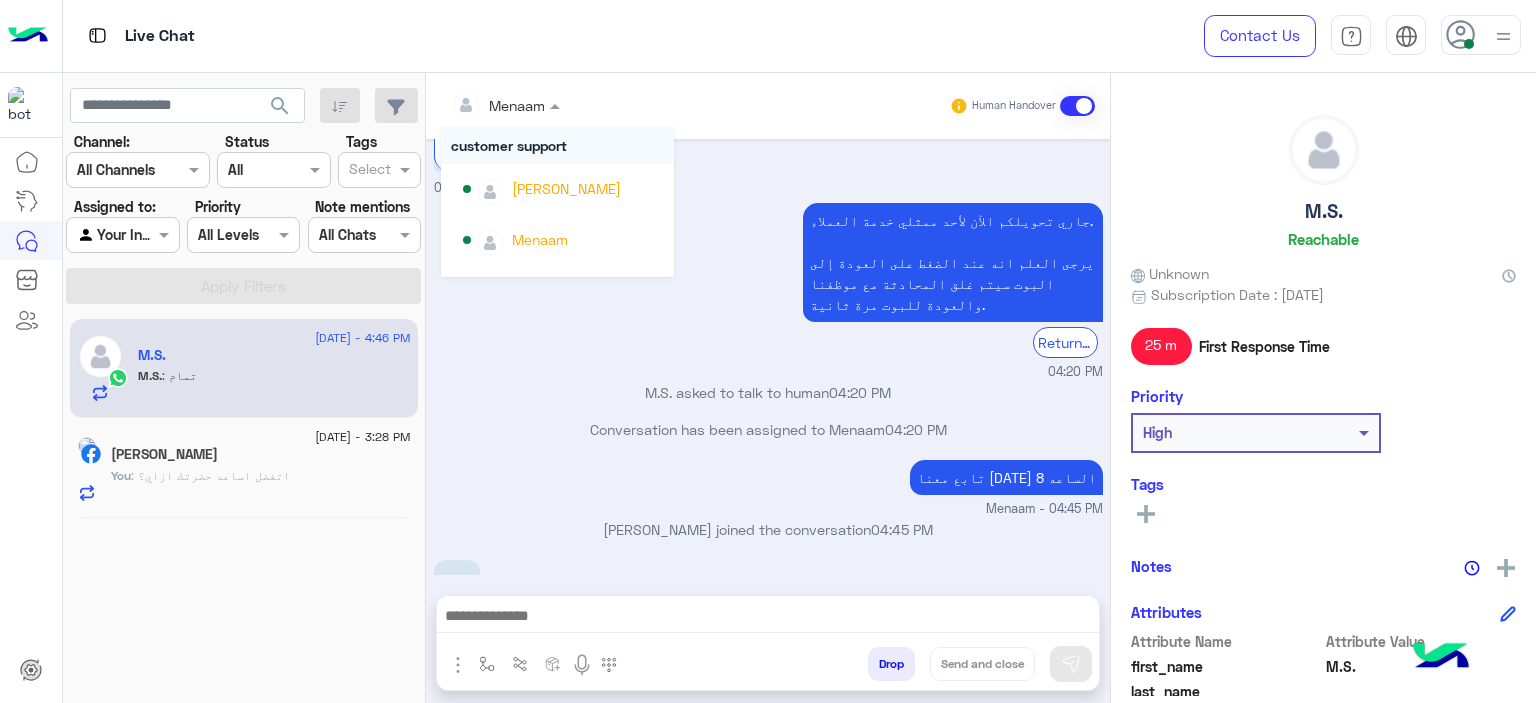 scroll, scrollTop: 4348, scrollLeft: 0, axis: vertical 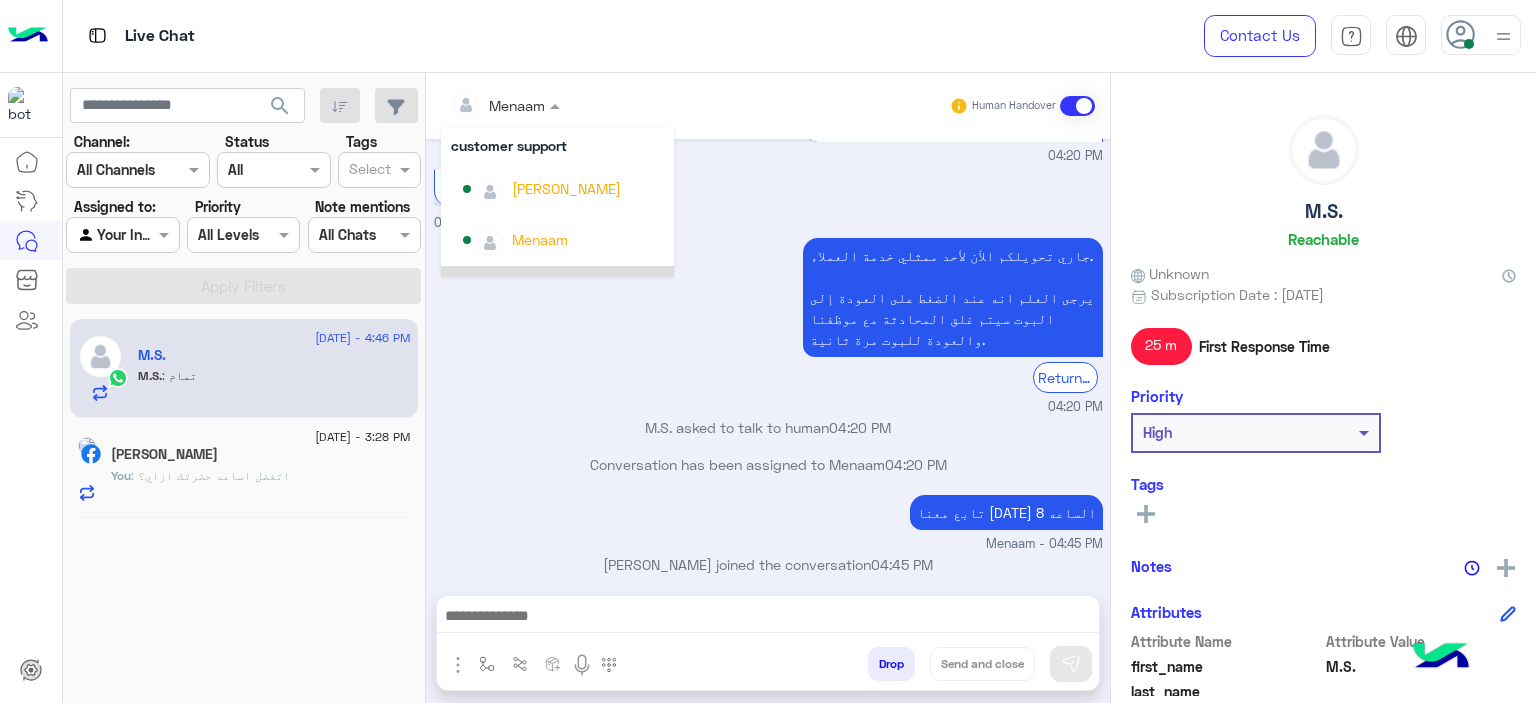 click on "Conversation has been assigned to Menaam    04:20 PM" at bounding box center [768, 464] 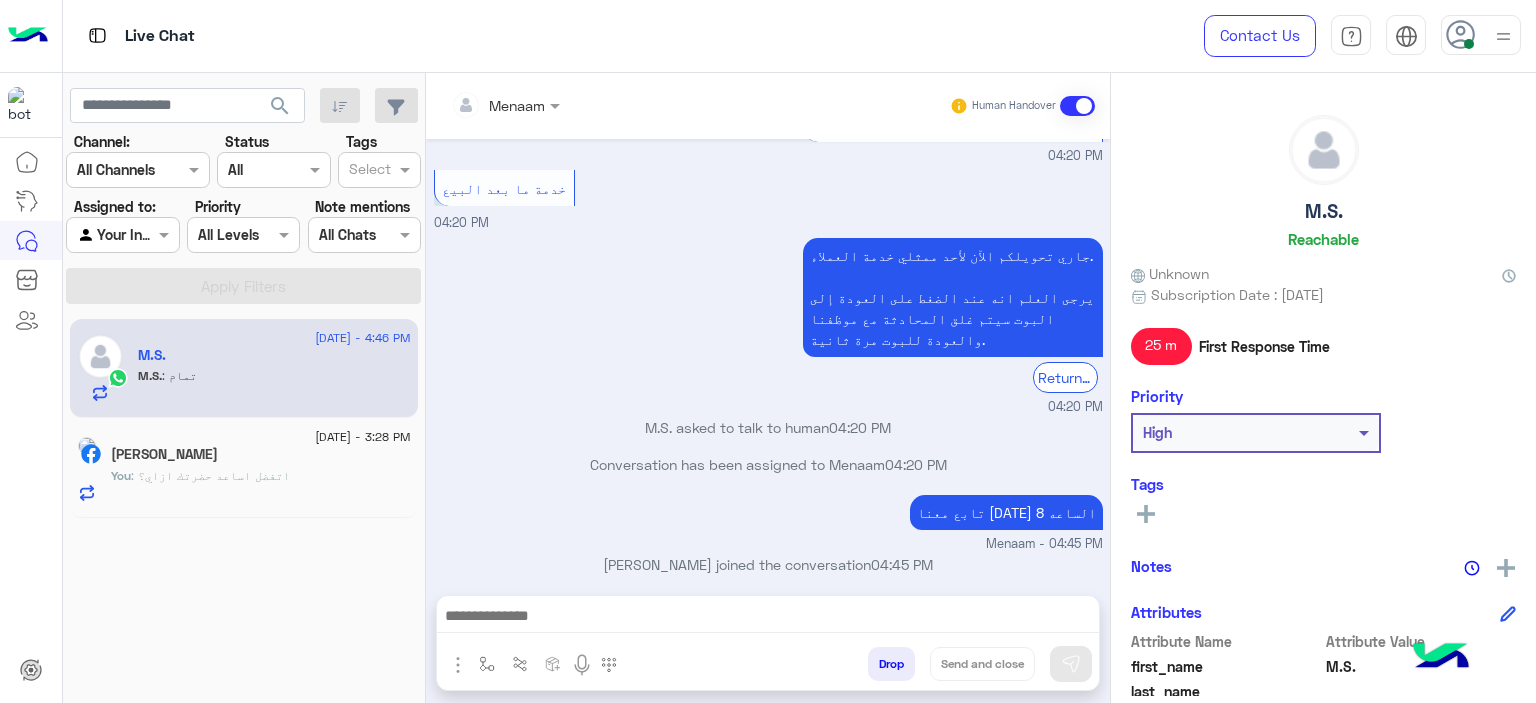 click on "Drop" at bounding box center (891, 664) 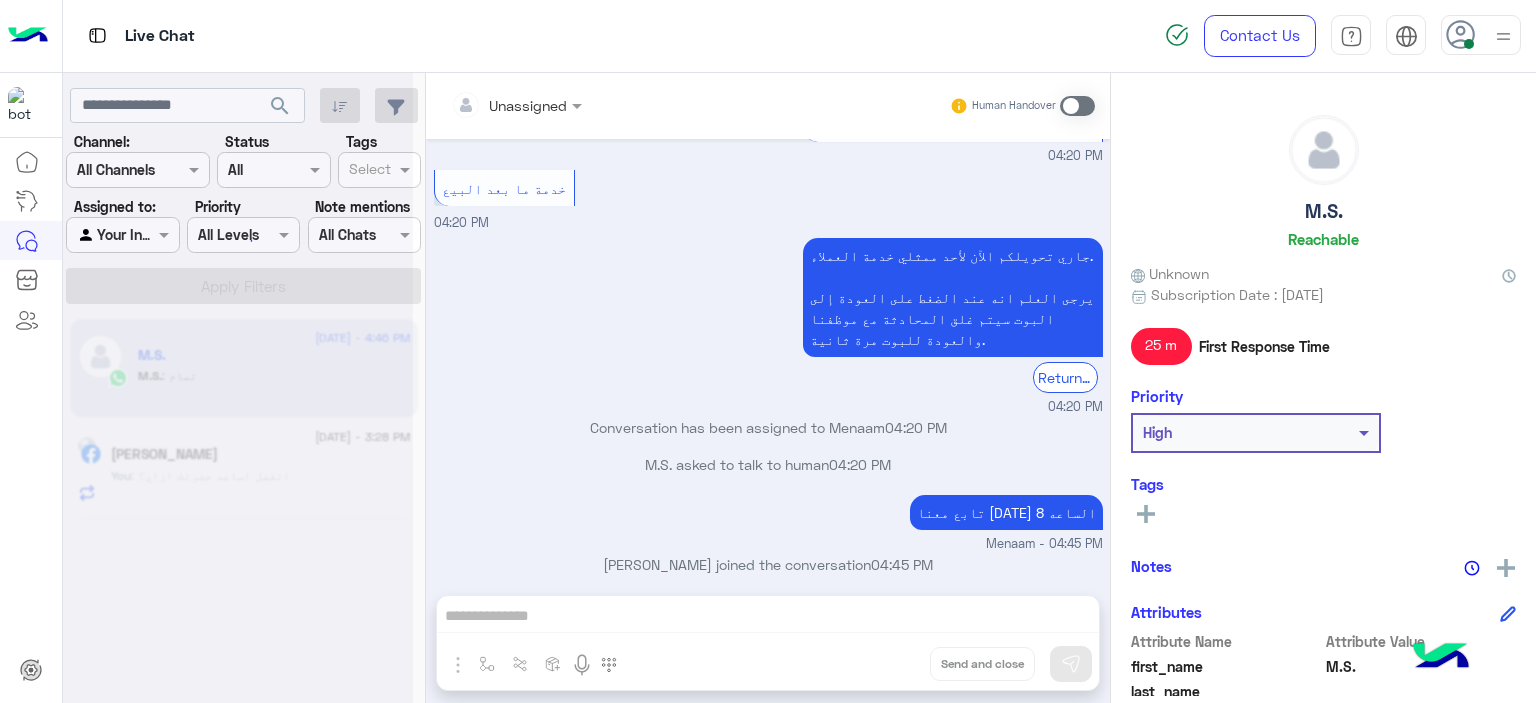 scroll, scrollTop: 4385, scrollLeft: 0, axis: vertical 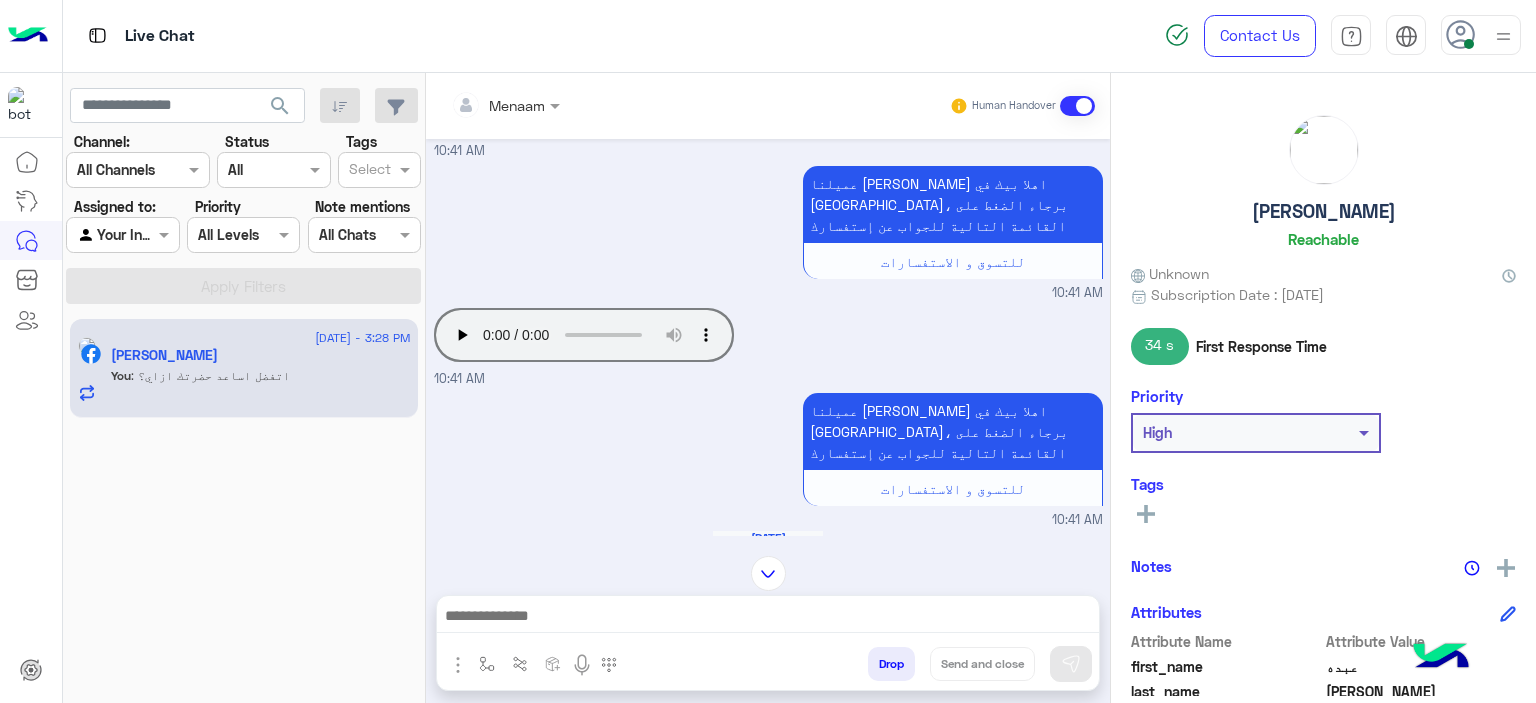 click on "Drop" at bounding box center [891, 664] 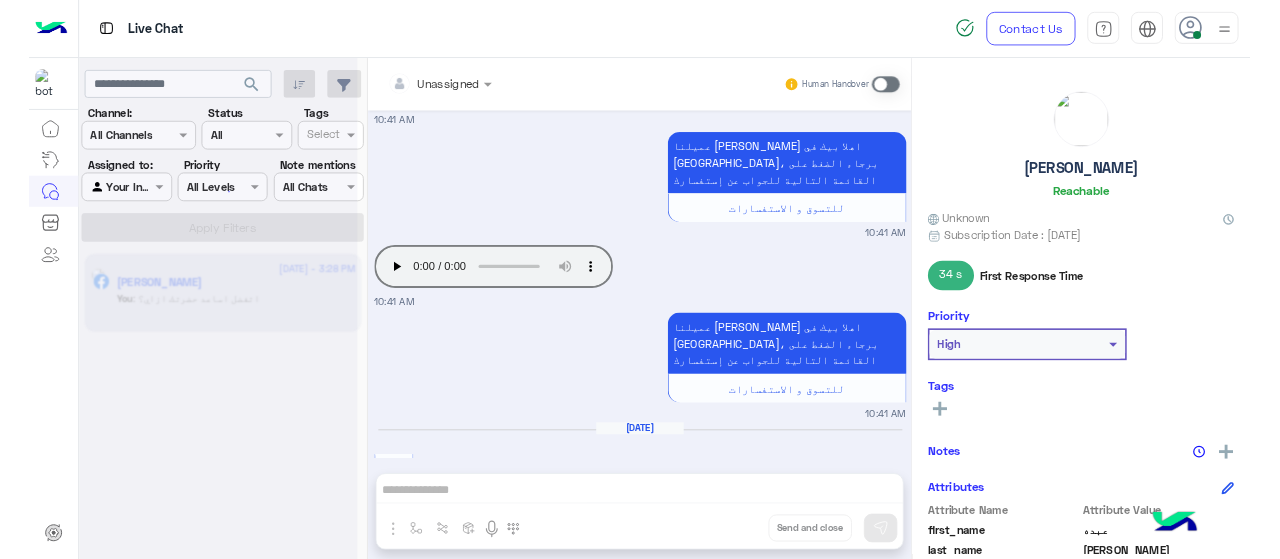 scroll, scrollTop: 1922, scrollLeft: 0, axis: vertical 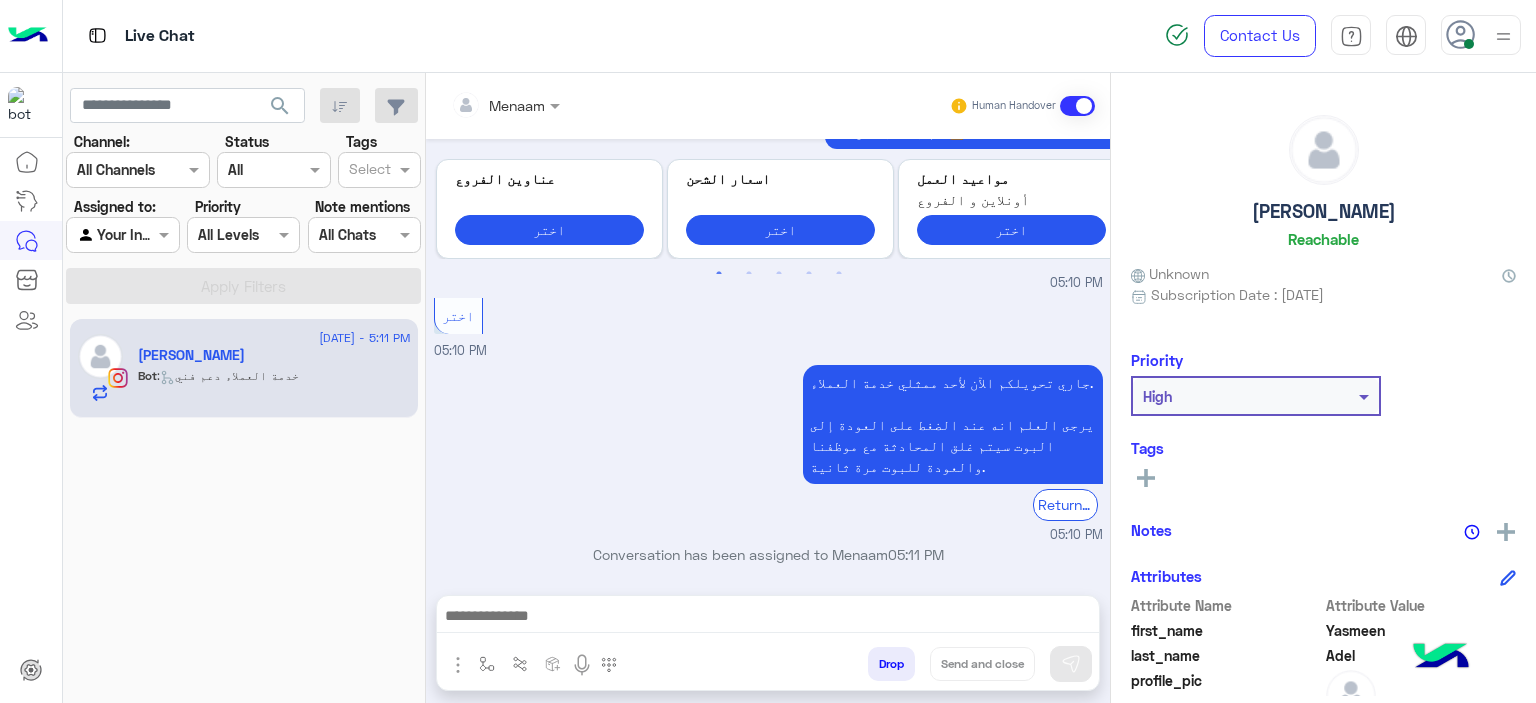 click at bounding box center [505, 104] 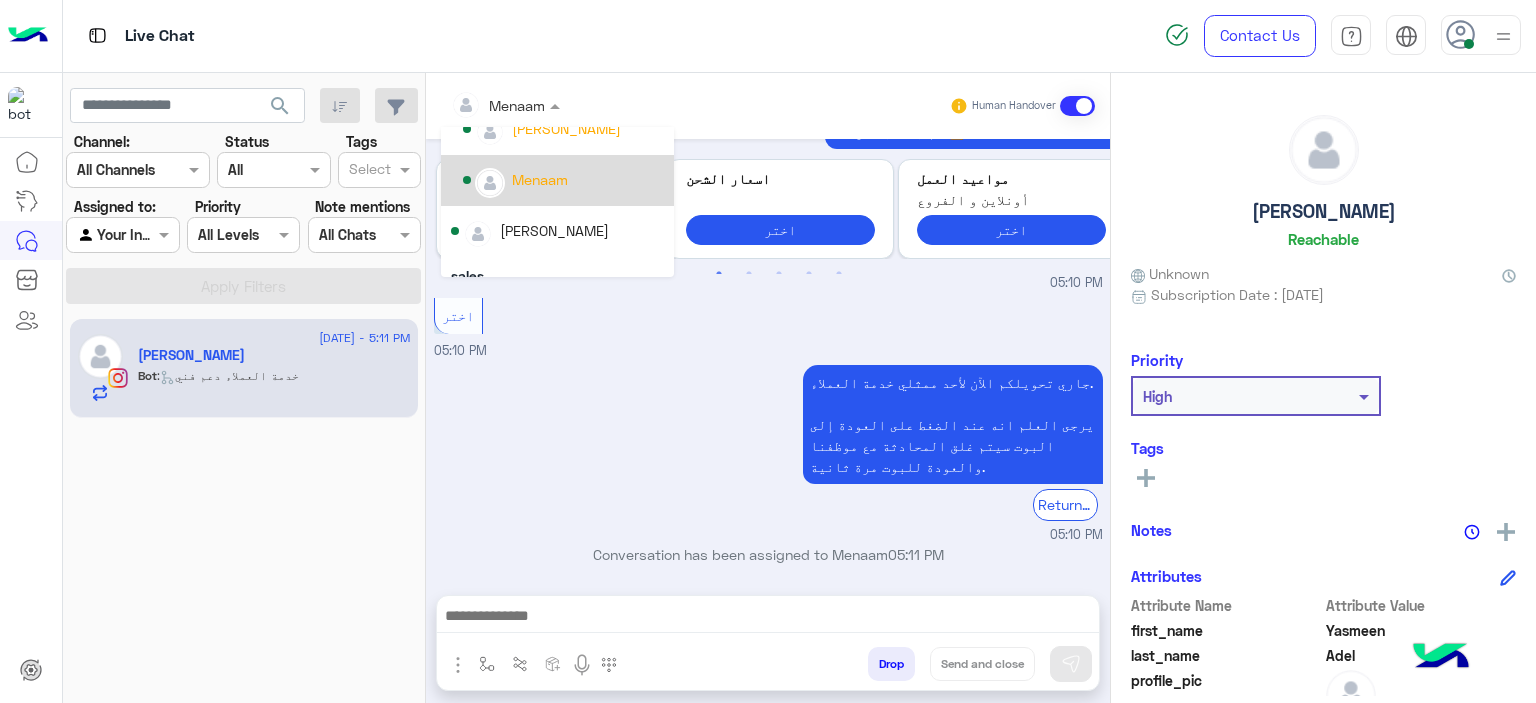 scroll, scrollTop: 178, scrollLeft: 0, axis: vertical 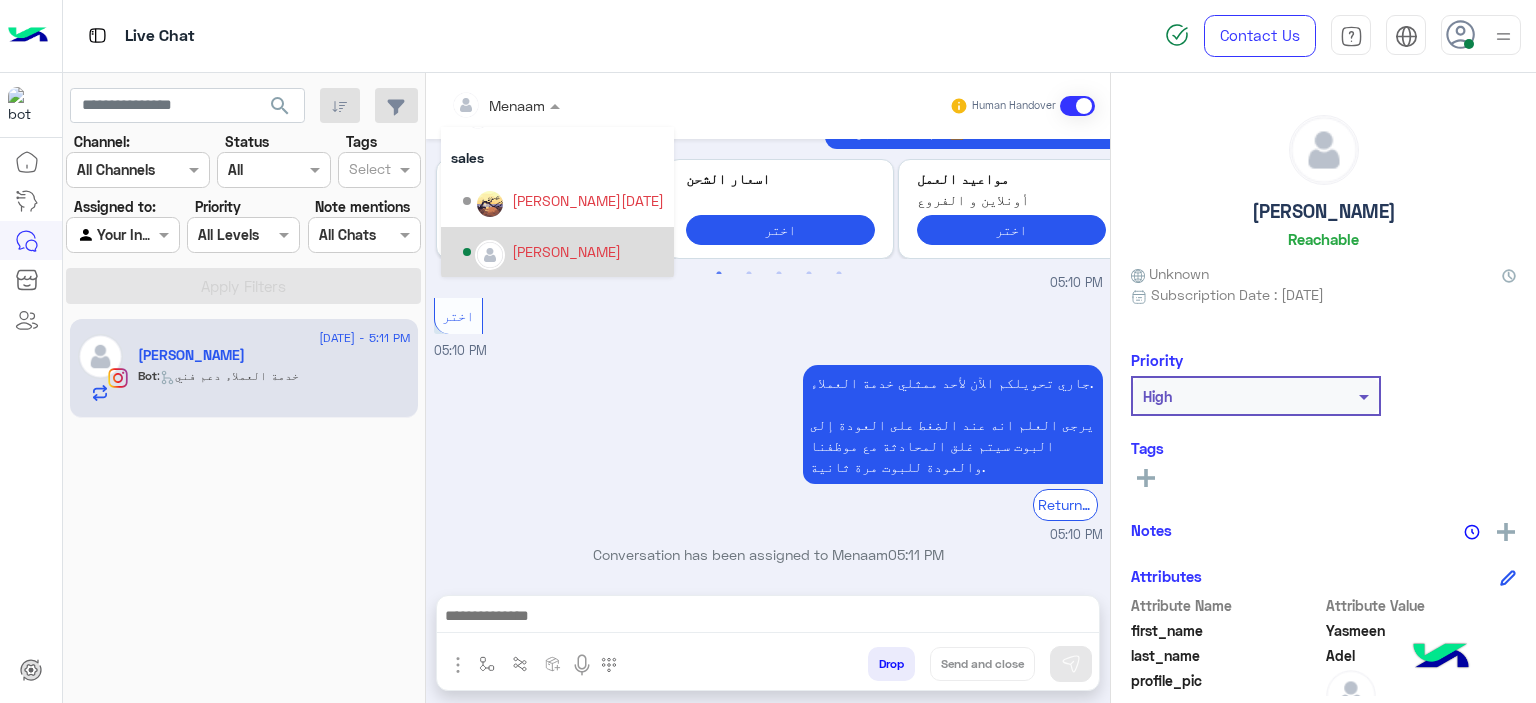click on "Drop   Send and close" at bounding box center (768, 643) 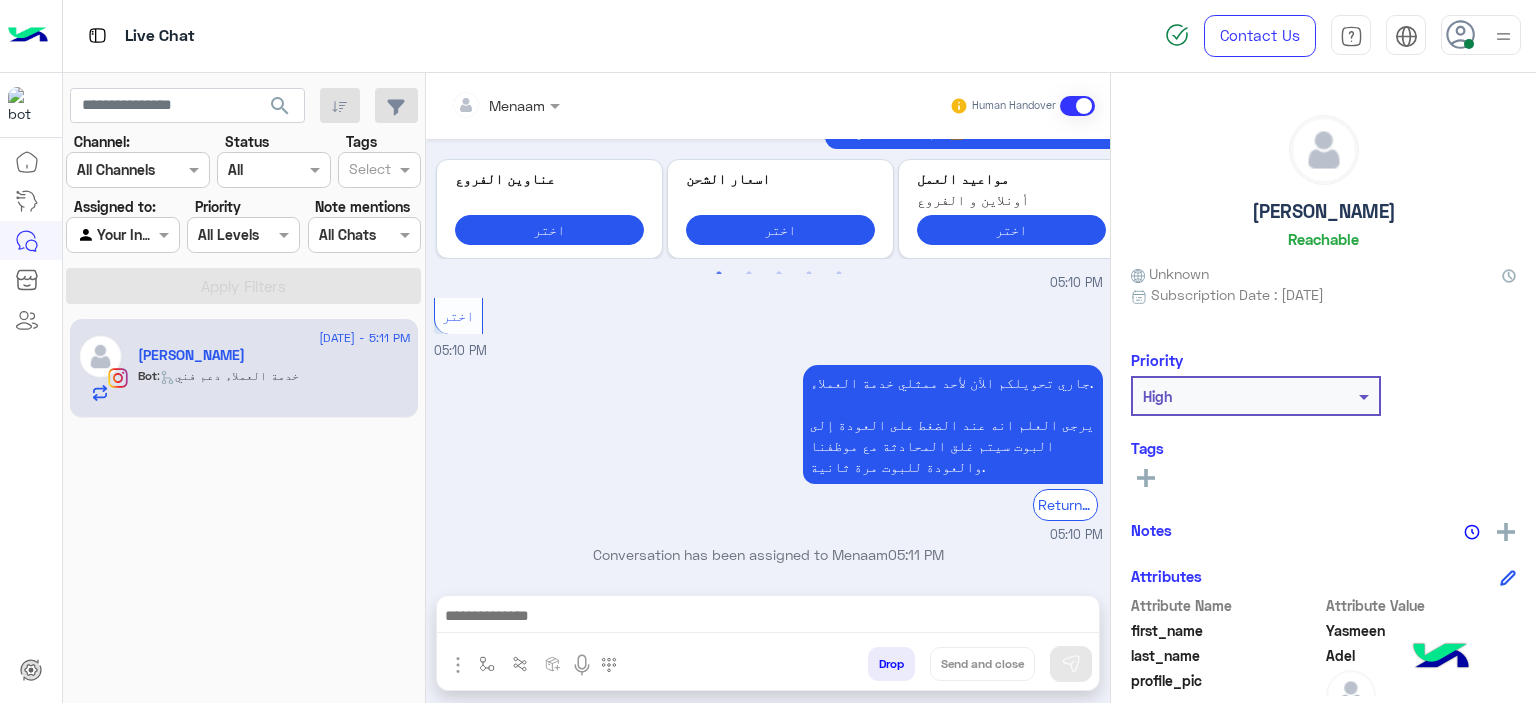 click at bounding box center [768, 621] 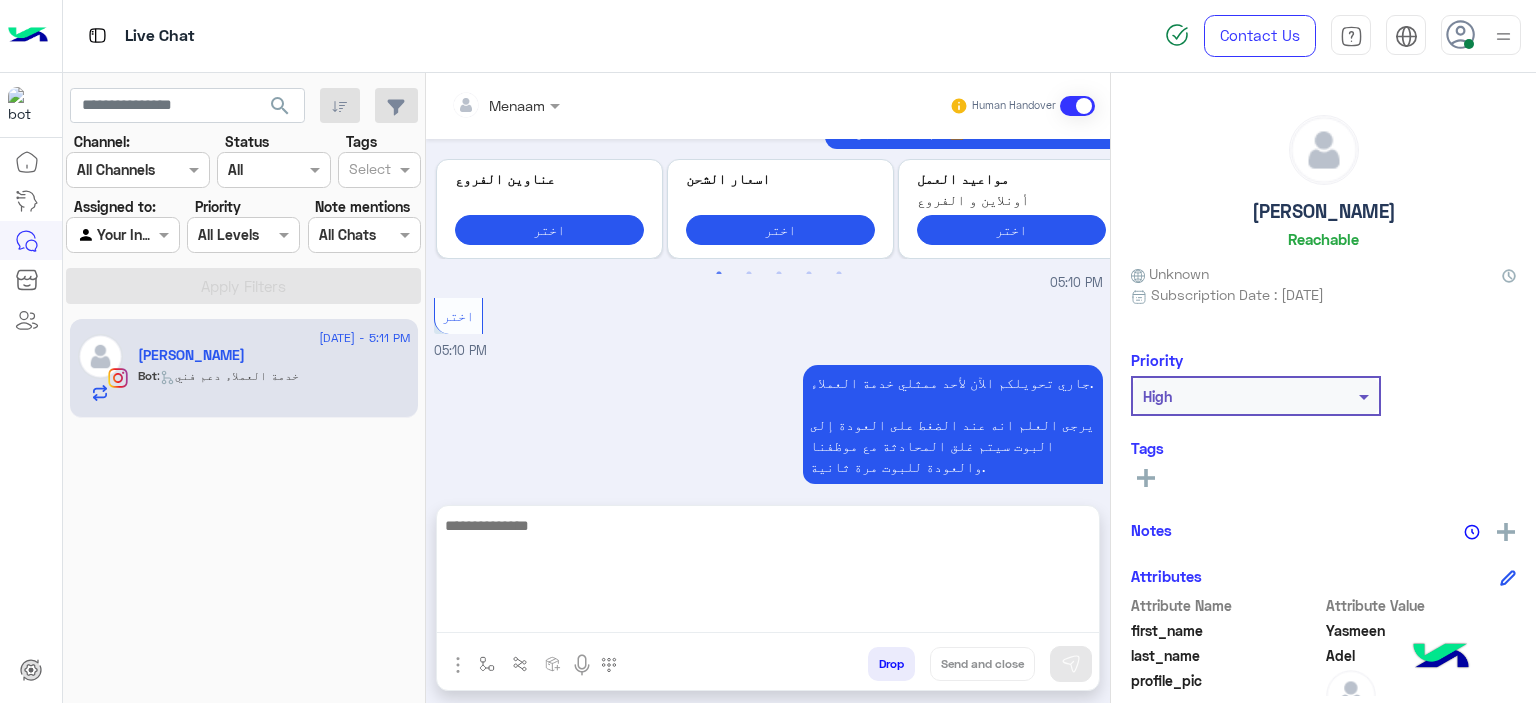 click at bounding box center (768, 573) 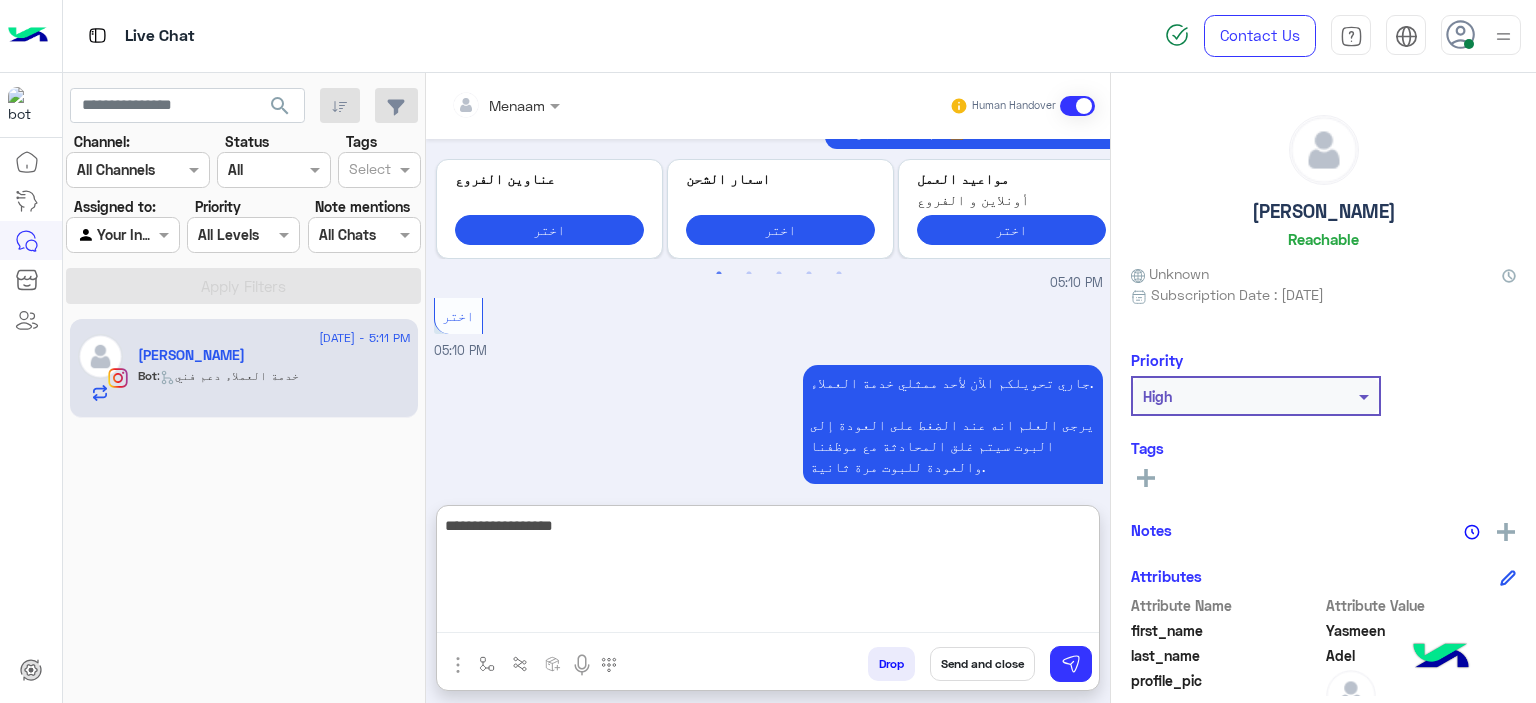 type on "**********" 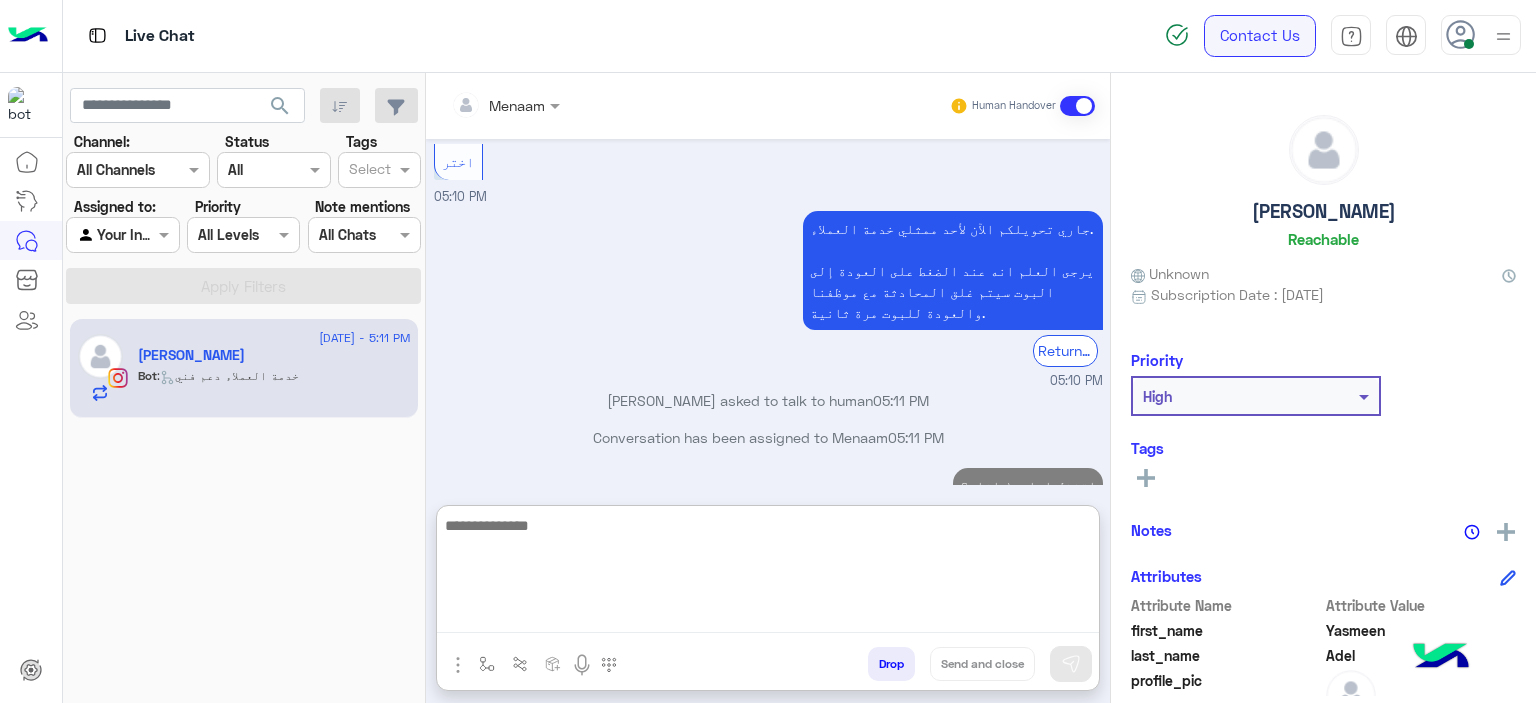 scroll, scrollTop: 2646, scrollLeft: 0, axis: vertical 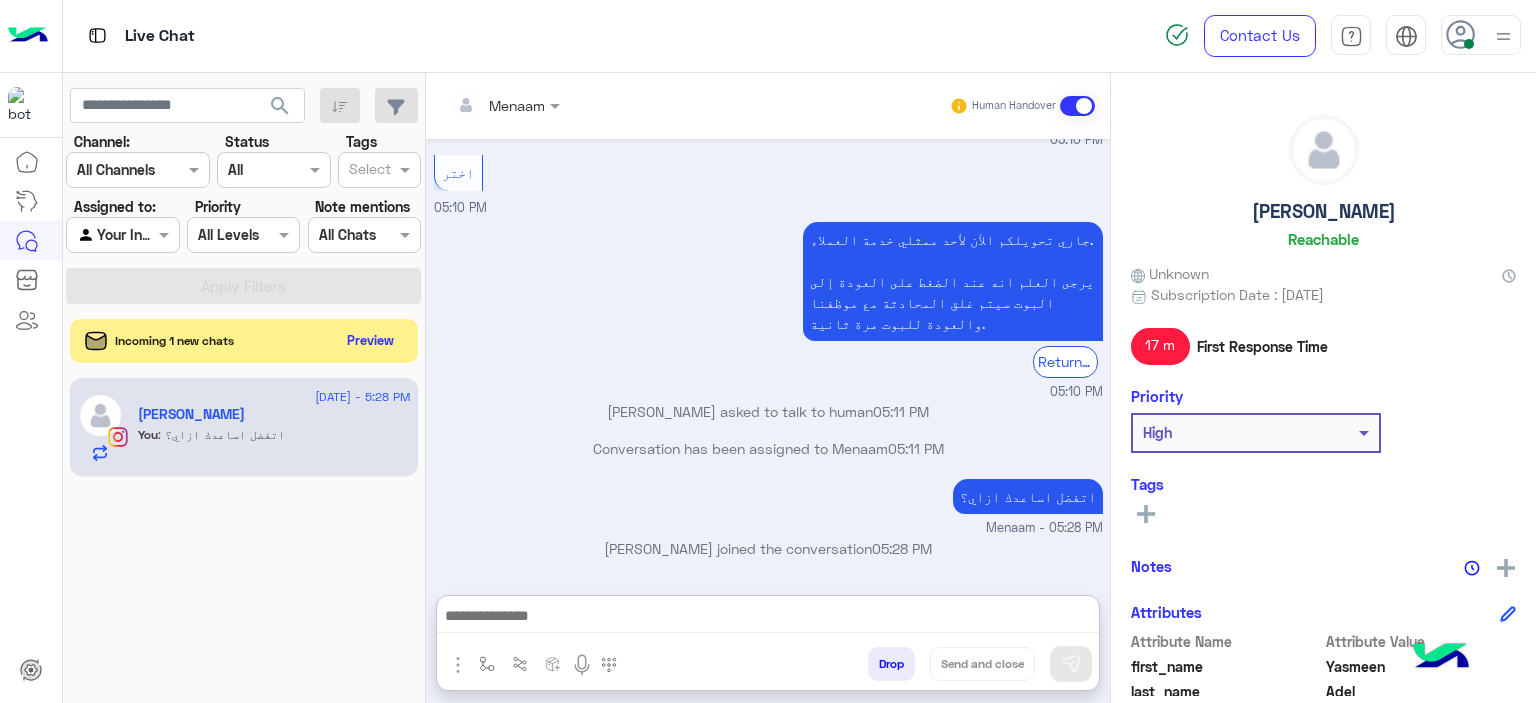 drag, startPoint x: 354, startPoint y: 311, endPoint x: 354, endPoint y: 331, distance: 20 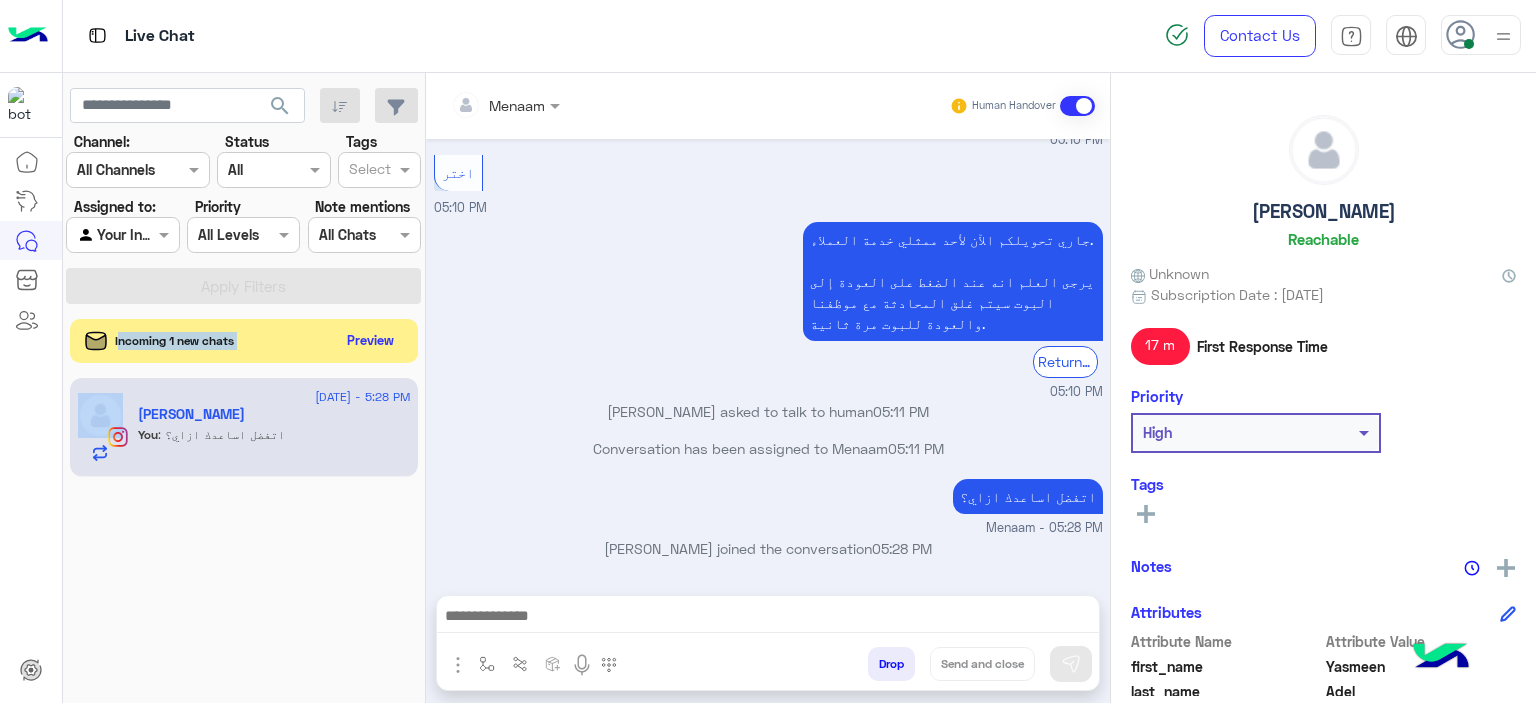 scroll, scrollTop: 2556, scrollLeft: 0, axis: vertical 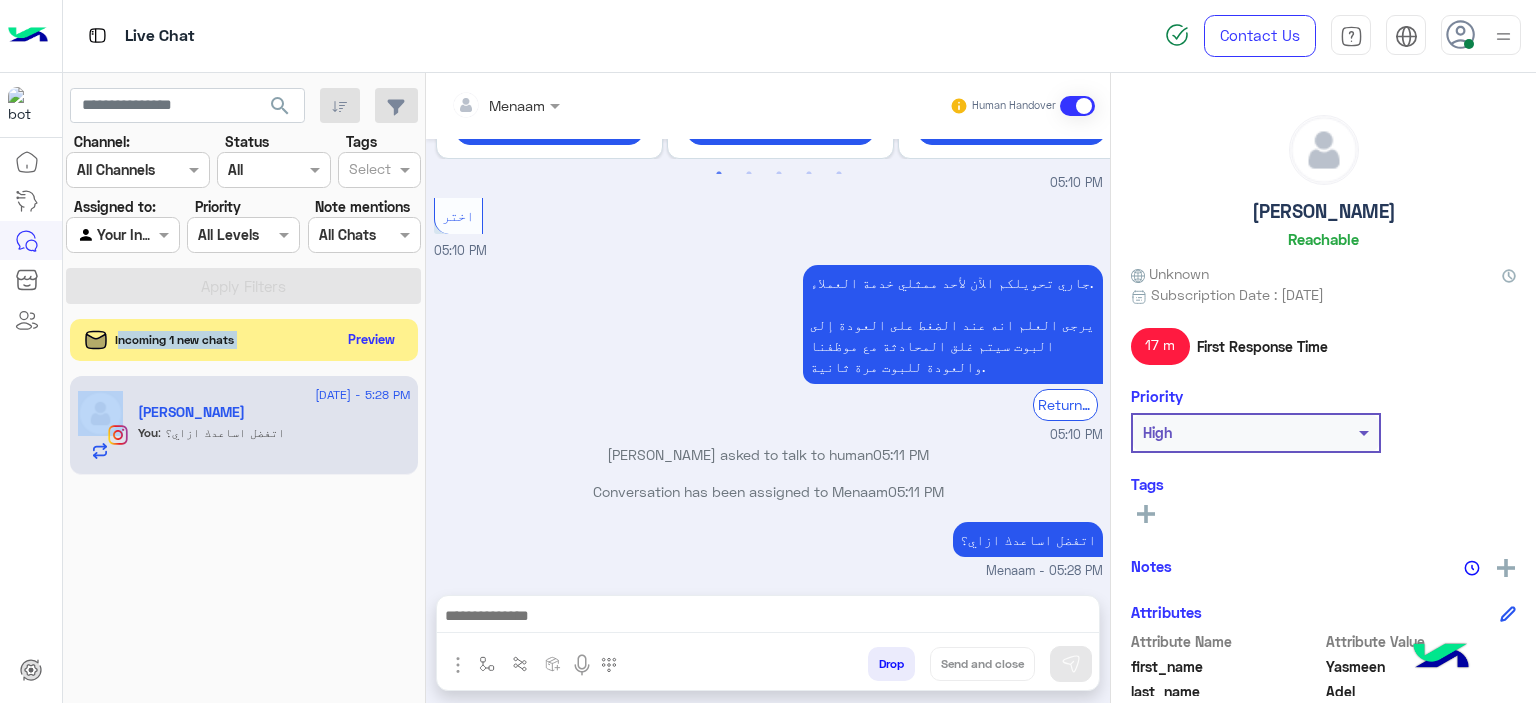 click on "Preview" 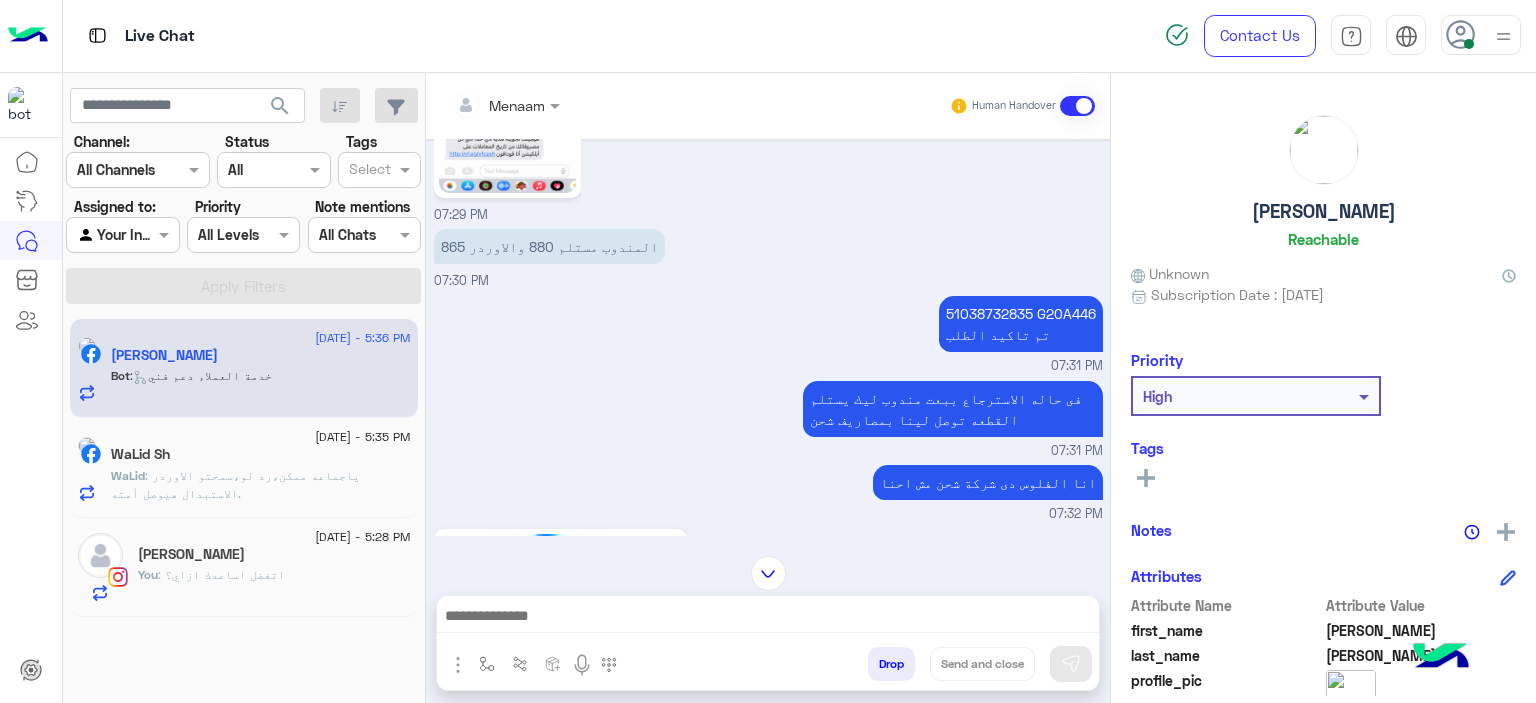 scroll, scrollTop: 4692, scrollLeft: 0, axis: vertical 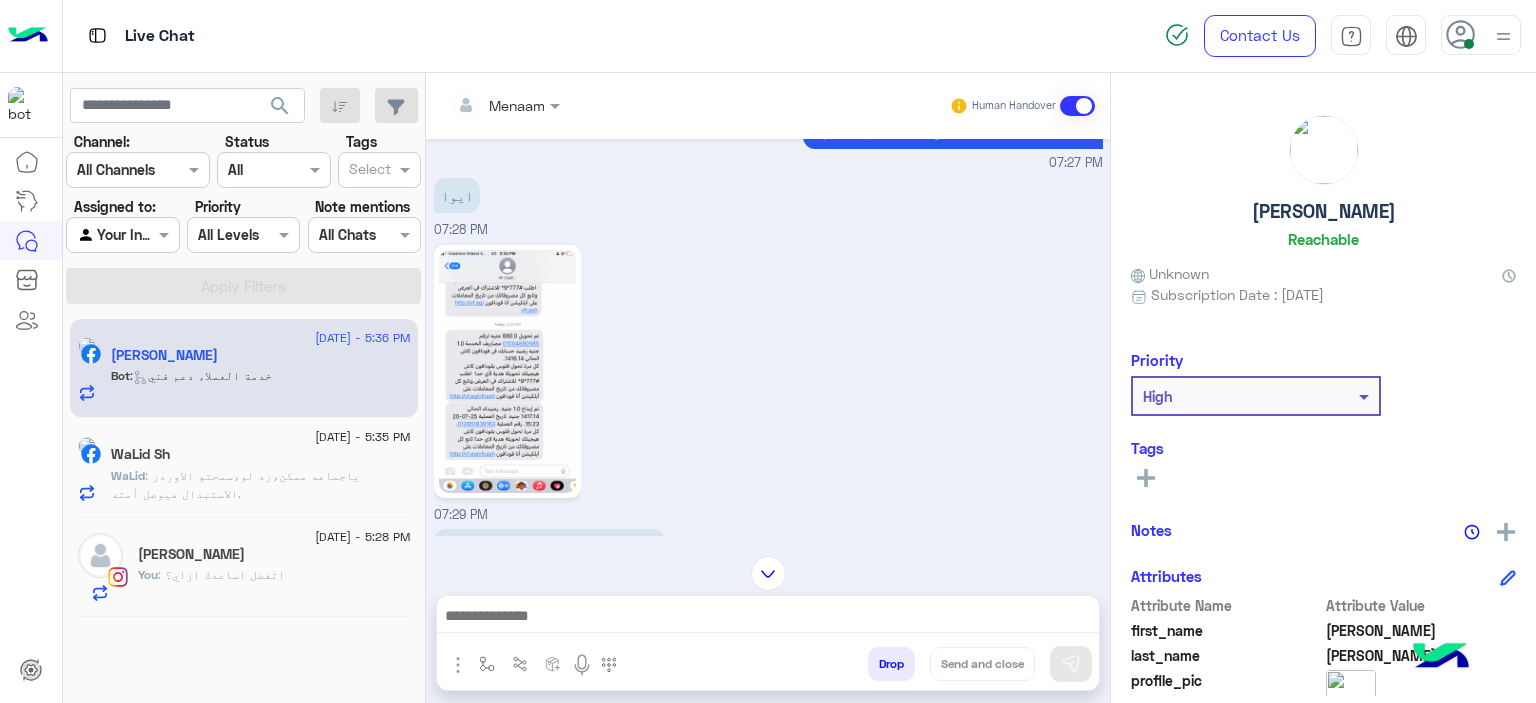 click on "51038732835	G20A446  تم تاكيد الطلب" at bounding box center (1021, 624) 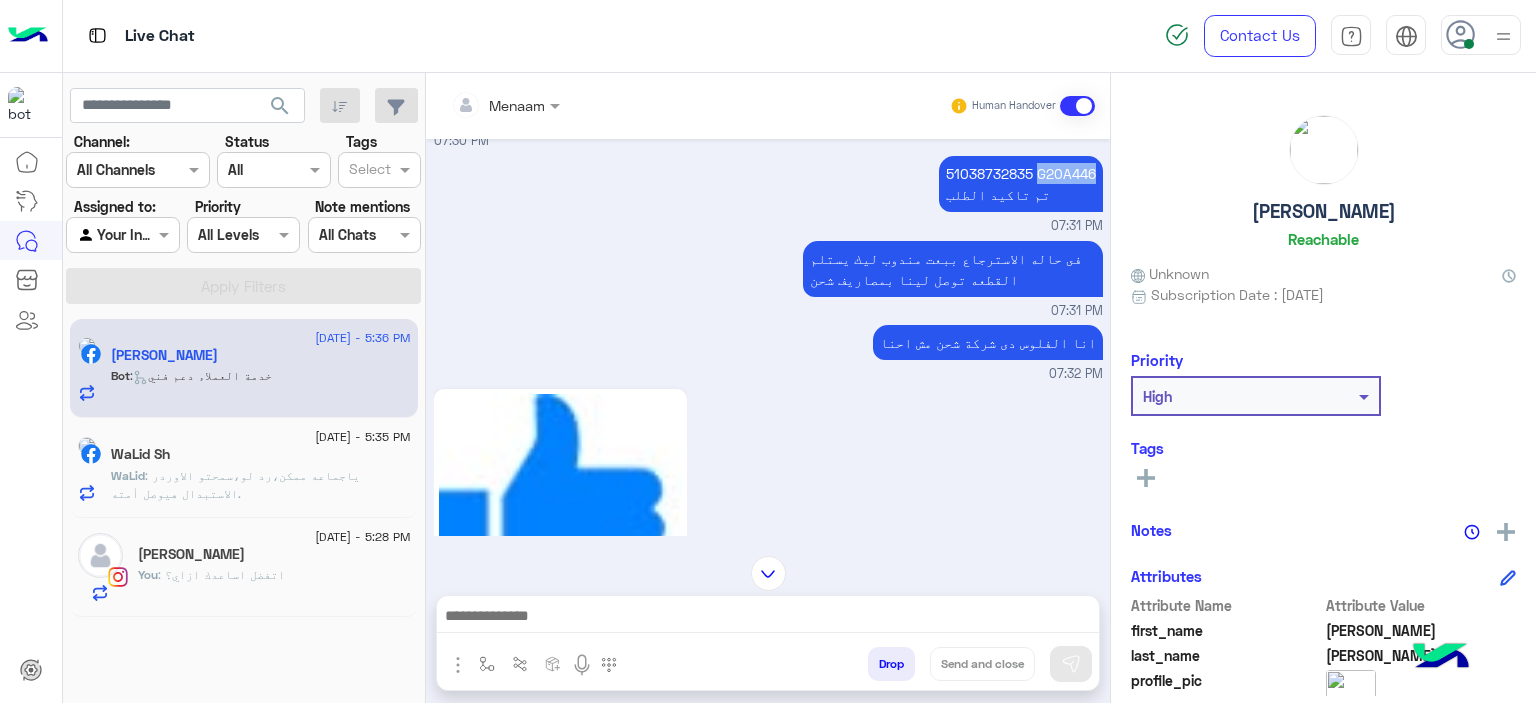 scroll, scrollTop: 5292, scrollLeft: 0, axis: vertical 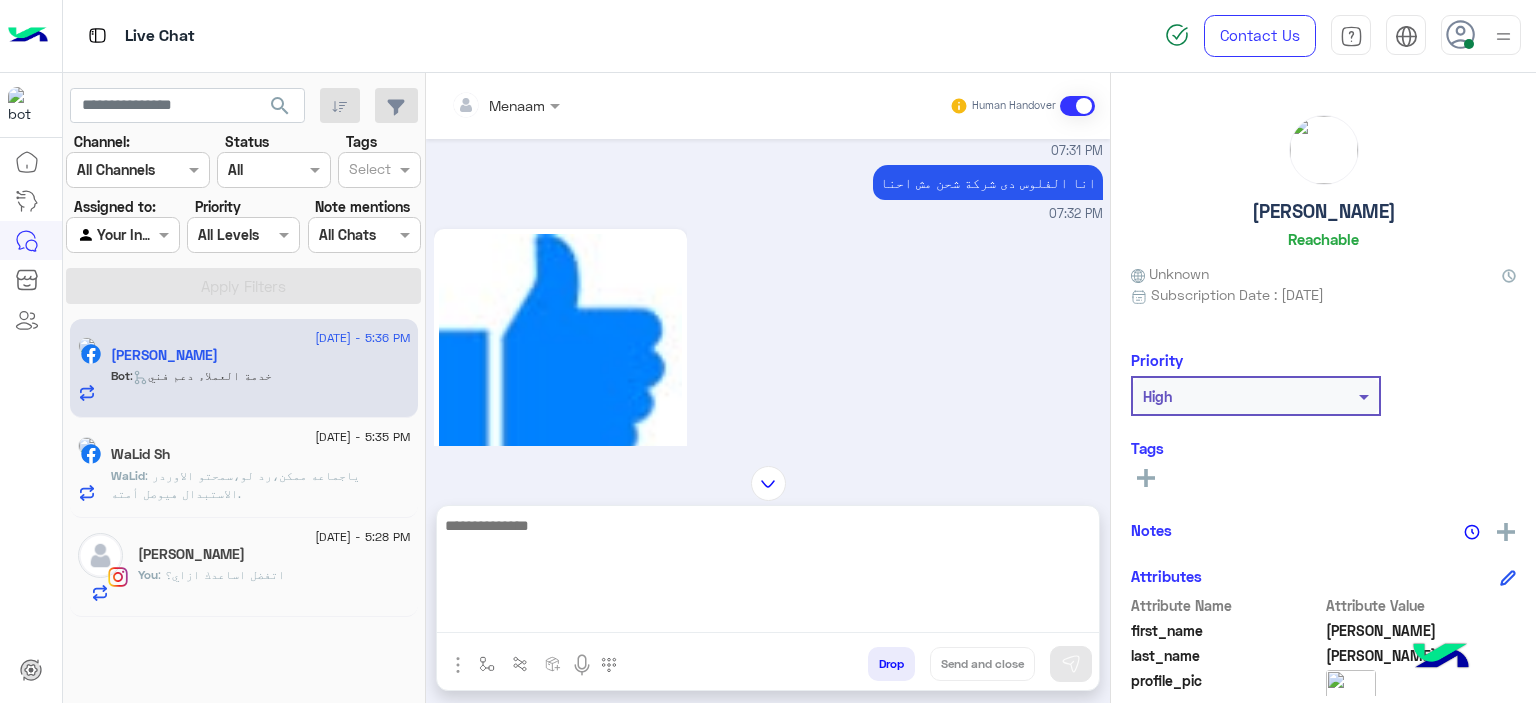 click at bounding box center (768, 573) 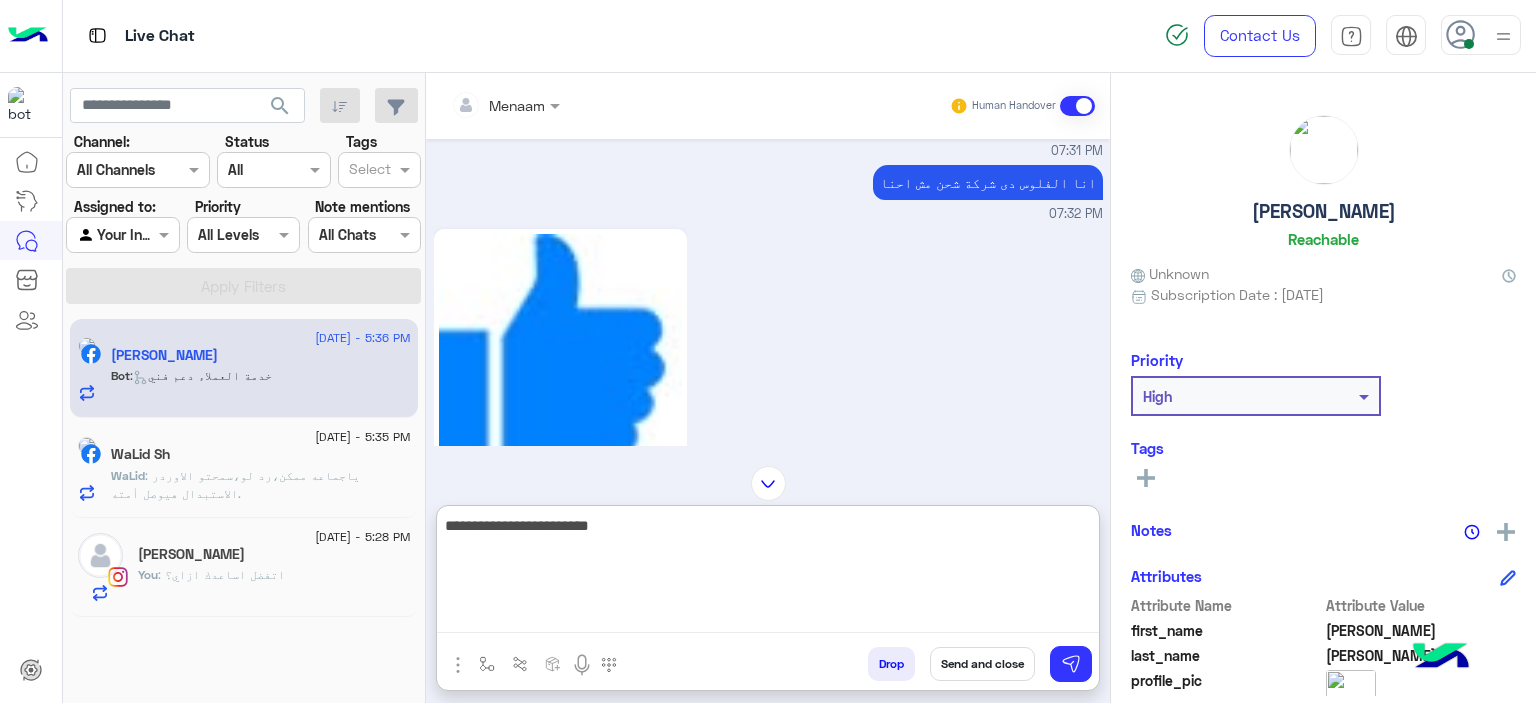 type on "**********" 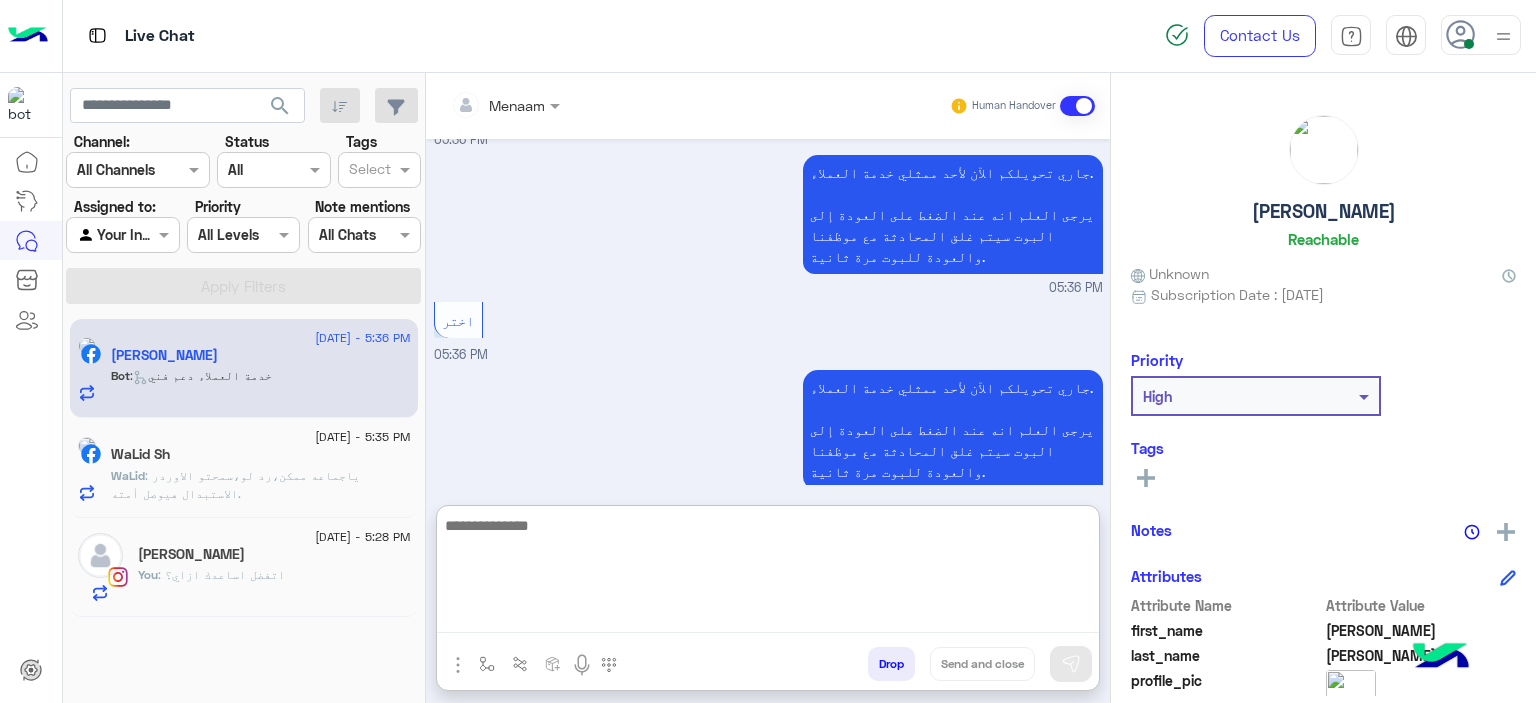 scroll, scrollTop: 7783, scrollLeft: 0, axis: vertical 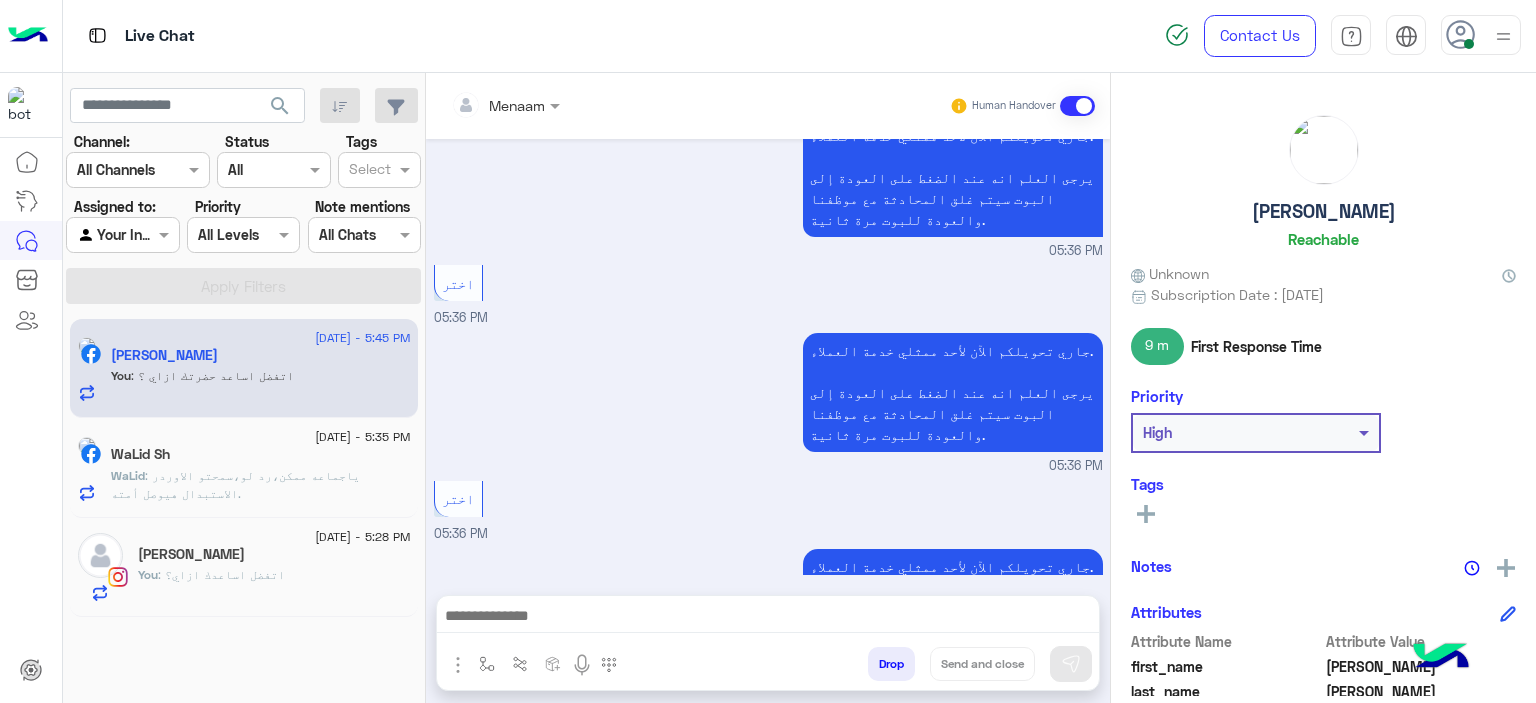 click on "[DATE] - 5:35 PM  WaLid Sh  WaLid : ياجماعه ممكن،رد لو،سمحتو الاوردر الاستبدال هيوصل أمته." 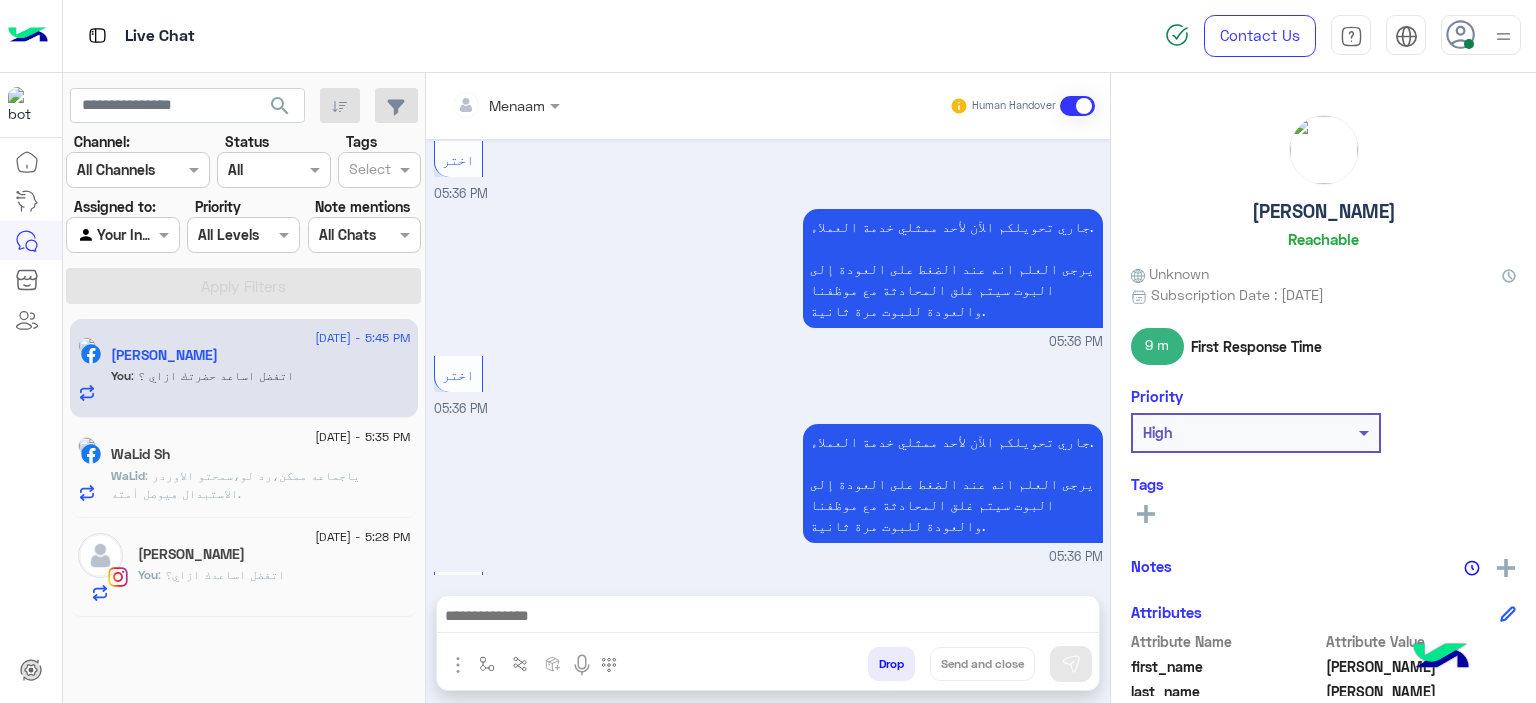 click on ": ياجماعه ممكن،رد لو،سمحتو الاوردر الاستبدال هيوصل أمته." 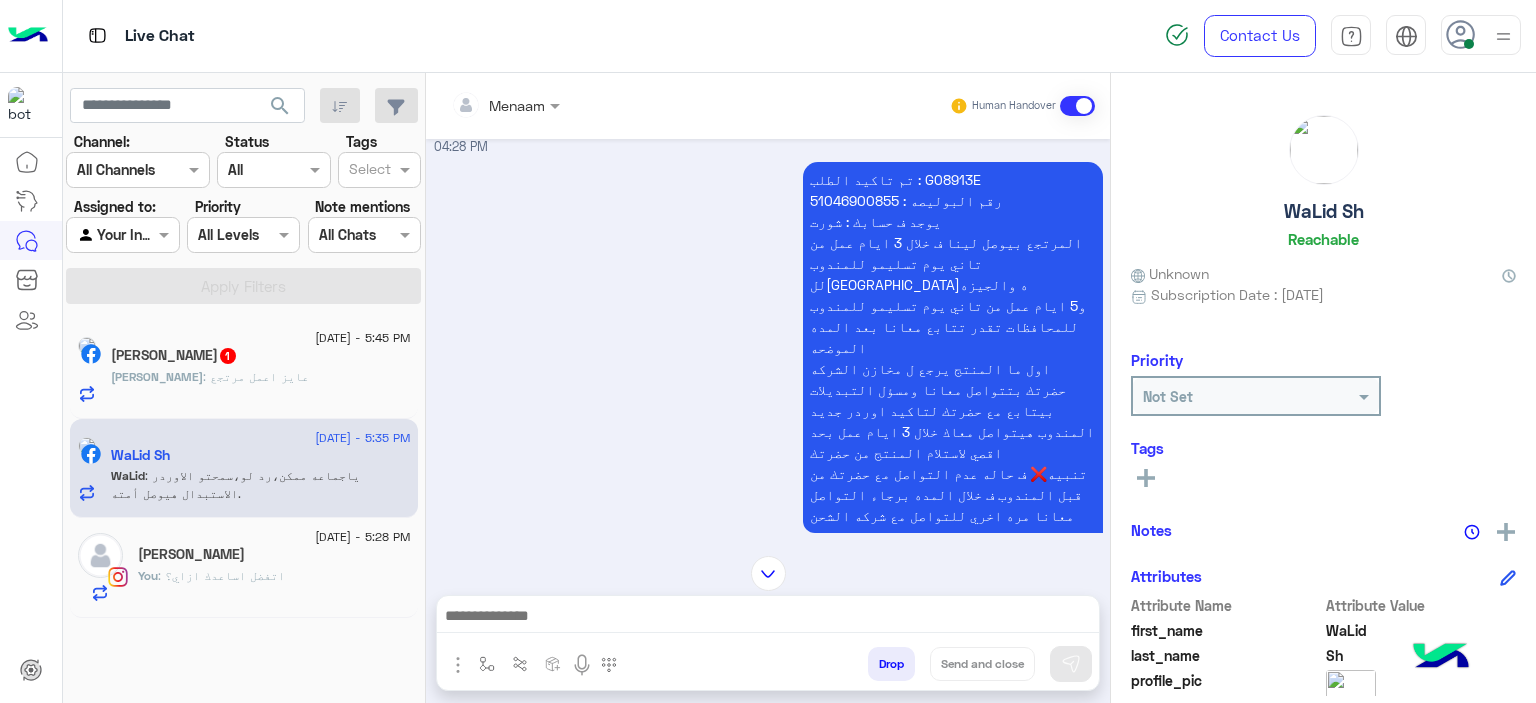 scroll, scrollTop: 728, scrollLeft: 0, axis: vertical 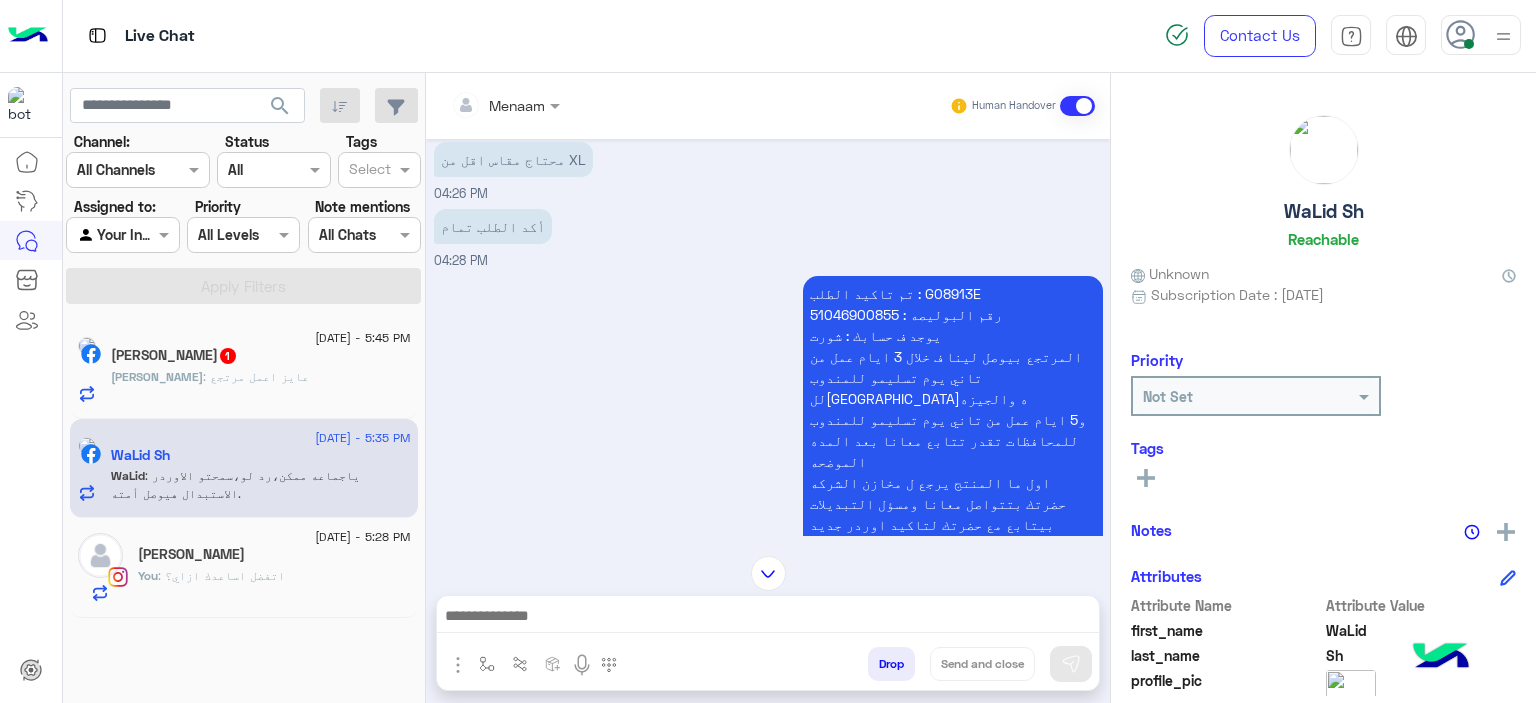 click on "تم تاكيد الطلب :   G08913E رقم البوليصه :   51046900855 يوجد ف حسابك :   شورت  المرتجع بيوصل لينا ف خلال 3 ايام عمل من تاني يوم تسليمو للمندوب للقاهره والجيزه  و5 ايام عمل من تاني يوم تسليمو للمندوب للمحافظات تقدر تتابع معانا بعد المده الموضحه اول ما المنتج يرجع ل مخازن الشركه    حضرتك بتتواصل معانا  ومسؤل التبديلات بيتابع مع حضرتك لتاكيد اوردر جديد  المندوب هيتواصل معاك خلال 3 ايام عمل بحد اقصي لاستلام المنتج من حضرتك  تنبيه❌  ف حاله عدم التواصل مع حضرتك من قبل المندوب ف خلال المده برجاء التواصل معانا مره اخري للتواصل مع شركه الشحن" at bounding box center (953, 461) 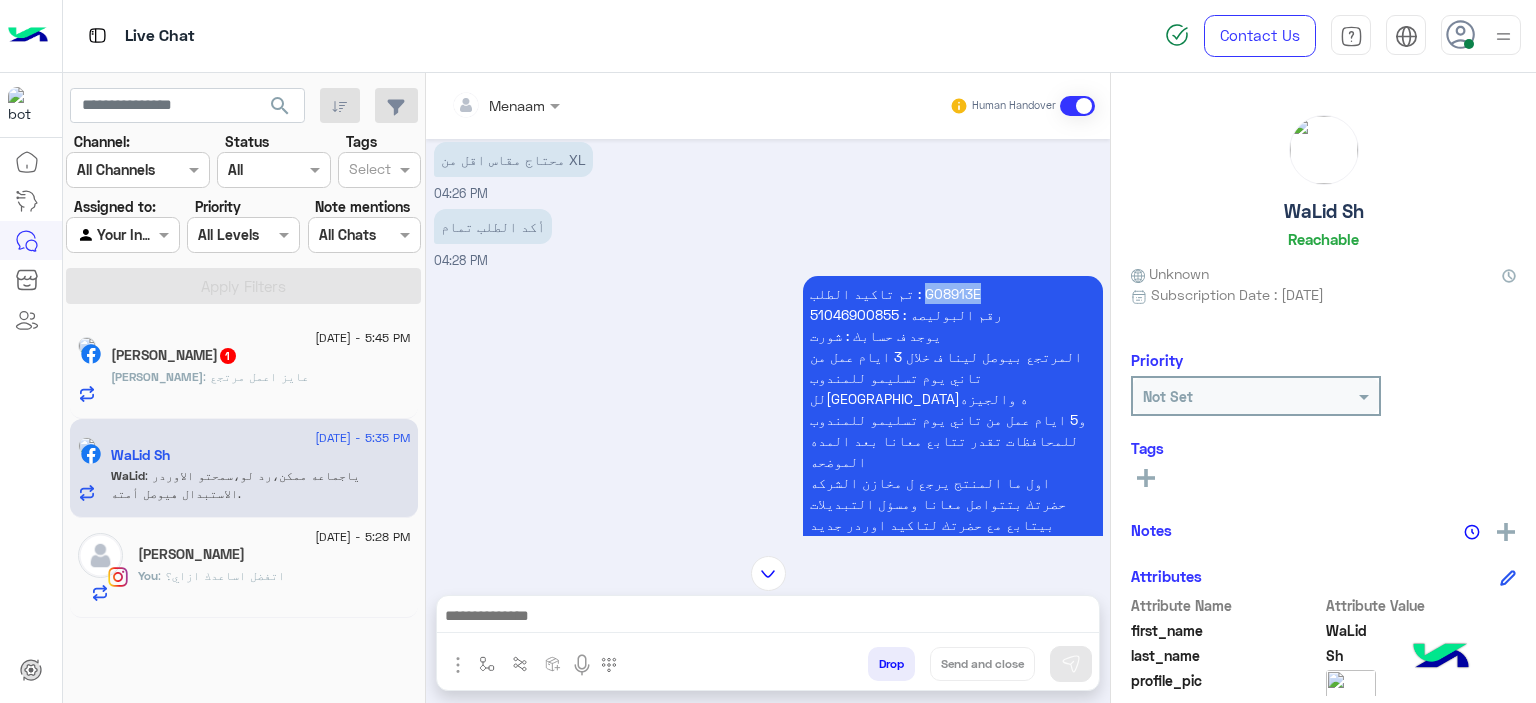 click on "تم تاكيد الطلب :   G08913E رقم البوليصه :   51046900855 يوجد ف حسابك :   شورت  المرتجع بيوصل لينا ف خلال 3 ايام عمل من تاني يوم تسليمو للمندوب للقاهره والجيزه  و5 ايام عمل من تاني يوم تسليمو للمندوب للمحافظات تقدر تتابع معانا بعد المده الموضحه اول ما المنتج يرجع ل مخازن الشركه    حضرتك بتتواصل معانا  ومسؤل التبديلات بيتابع مع حضرتك لتاكيد اوردر جديد  المندوب هيتواصل معاك خلال 3 ايام عمل بحد اقصي لاستلام المنتج من حضرتك  تنبيه❌  ف حاله عدم التواصل مع حضرتك من قبل المندوب ف خلال المده برجاء التواصل معانا مره اخري للتواصل مع شركه الشحن" at bounding box center [953, 461] 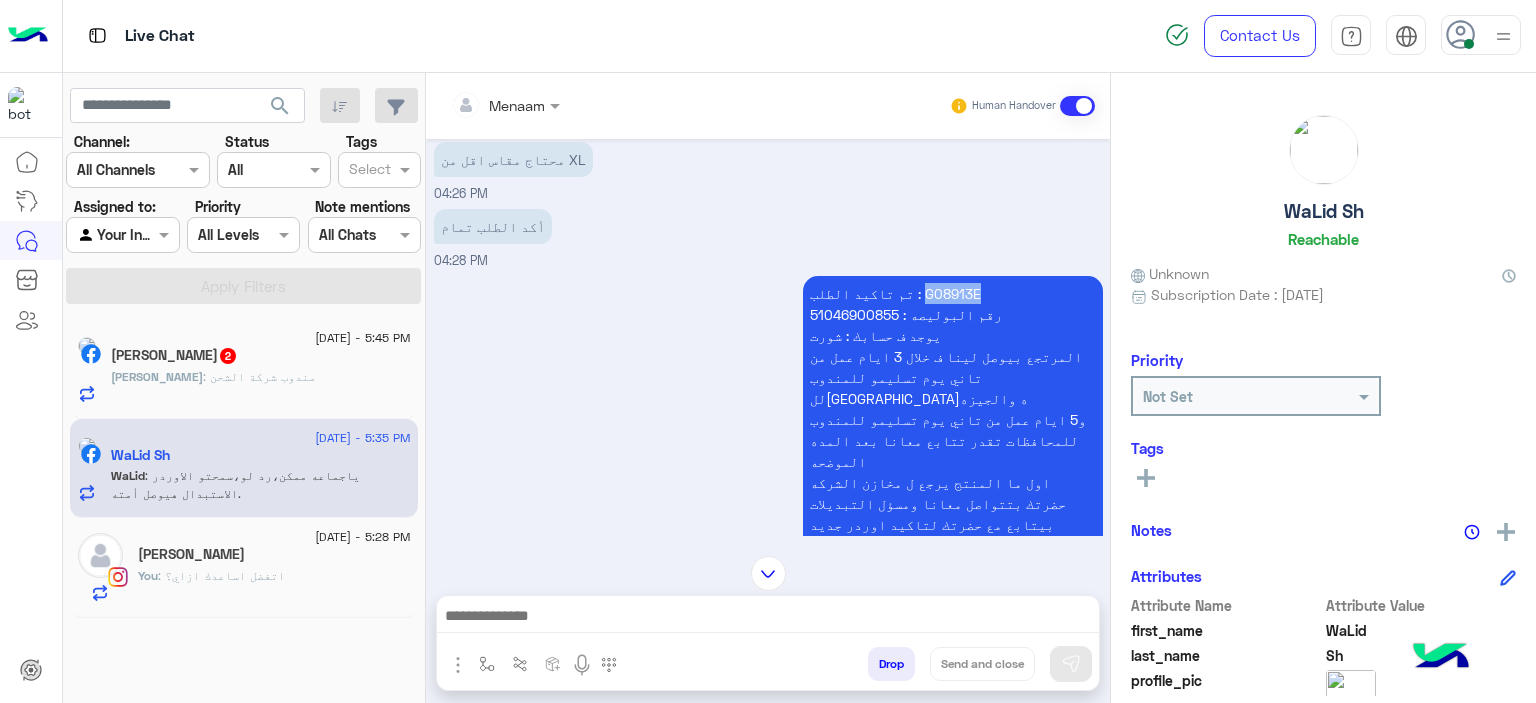 scroll, scrollTop: 1628, scrollLeft: 0, axis: vertical 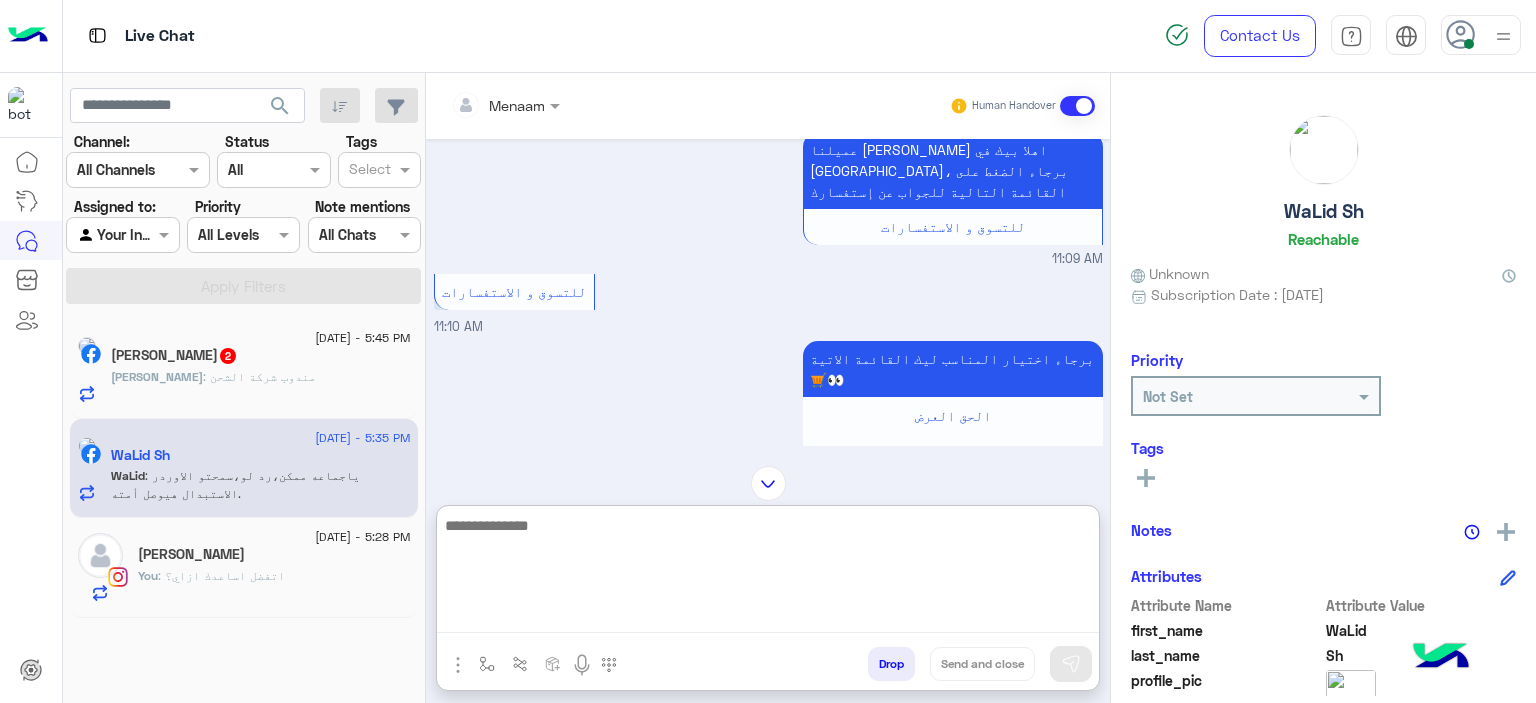 click at bounding box center [768, 573] 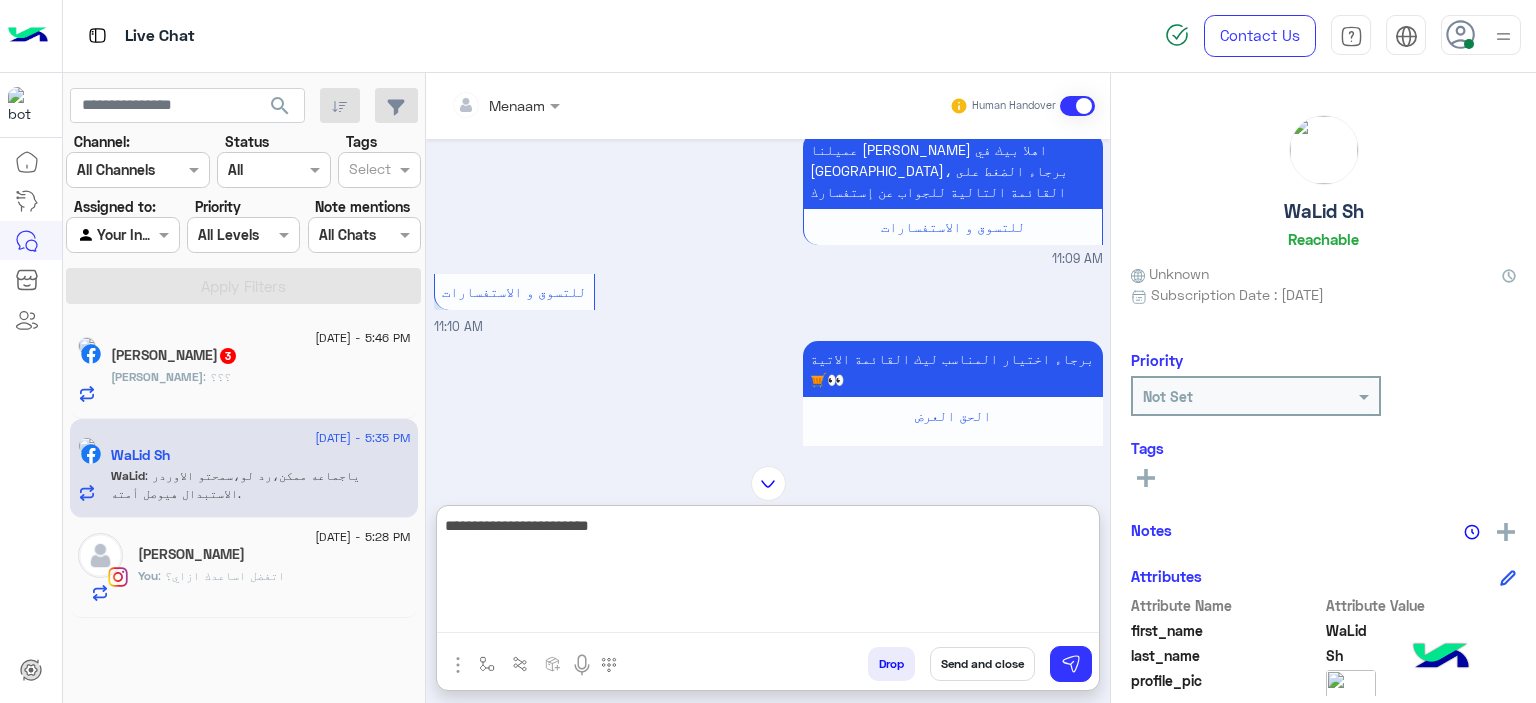 type on "**********" 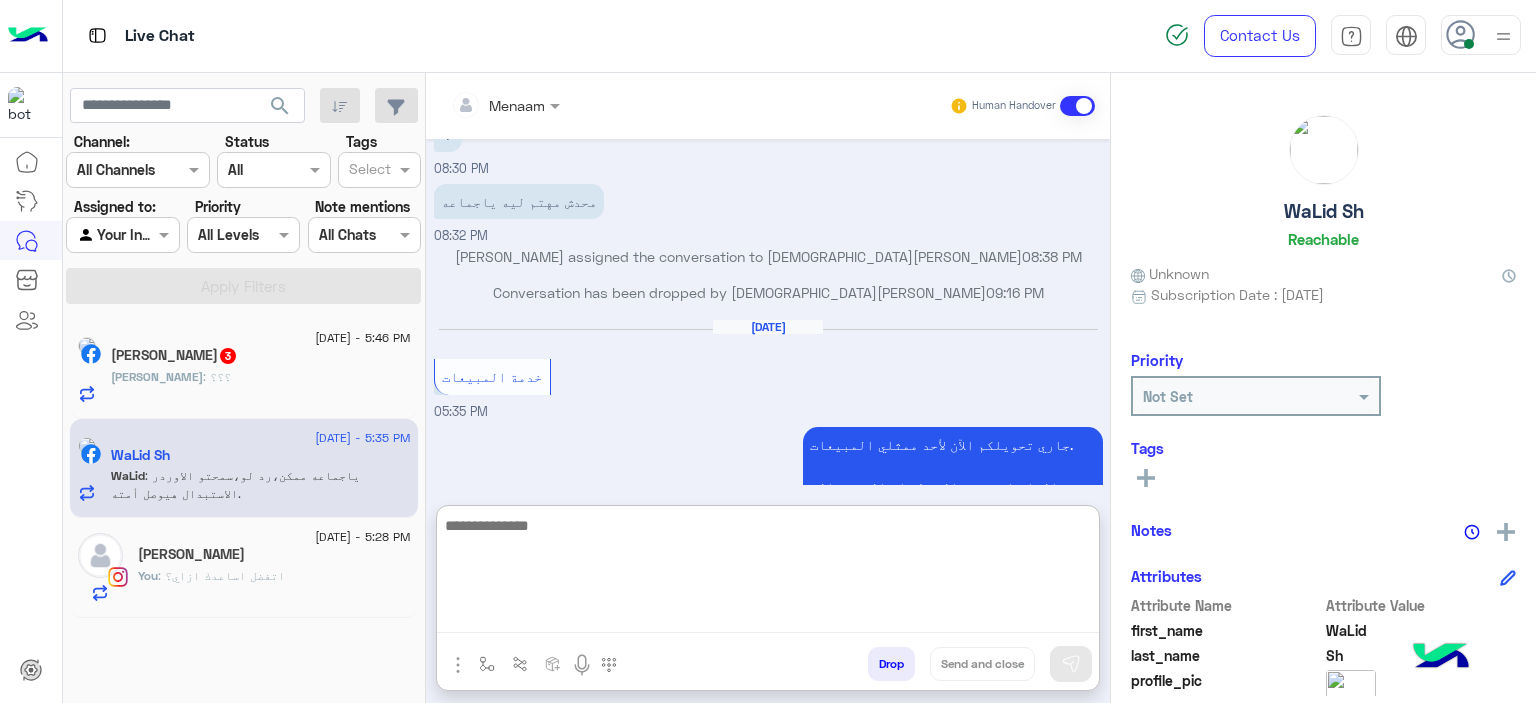 scroll, scrollTop: 12921, scrollLeft: 0, axis: vertical 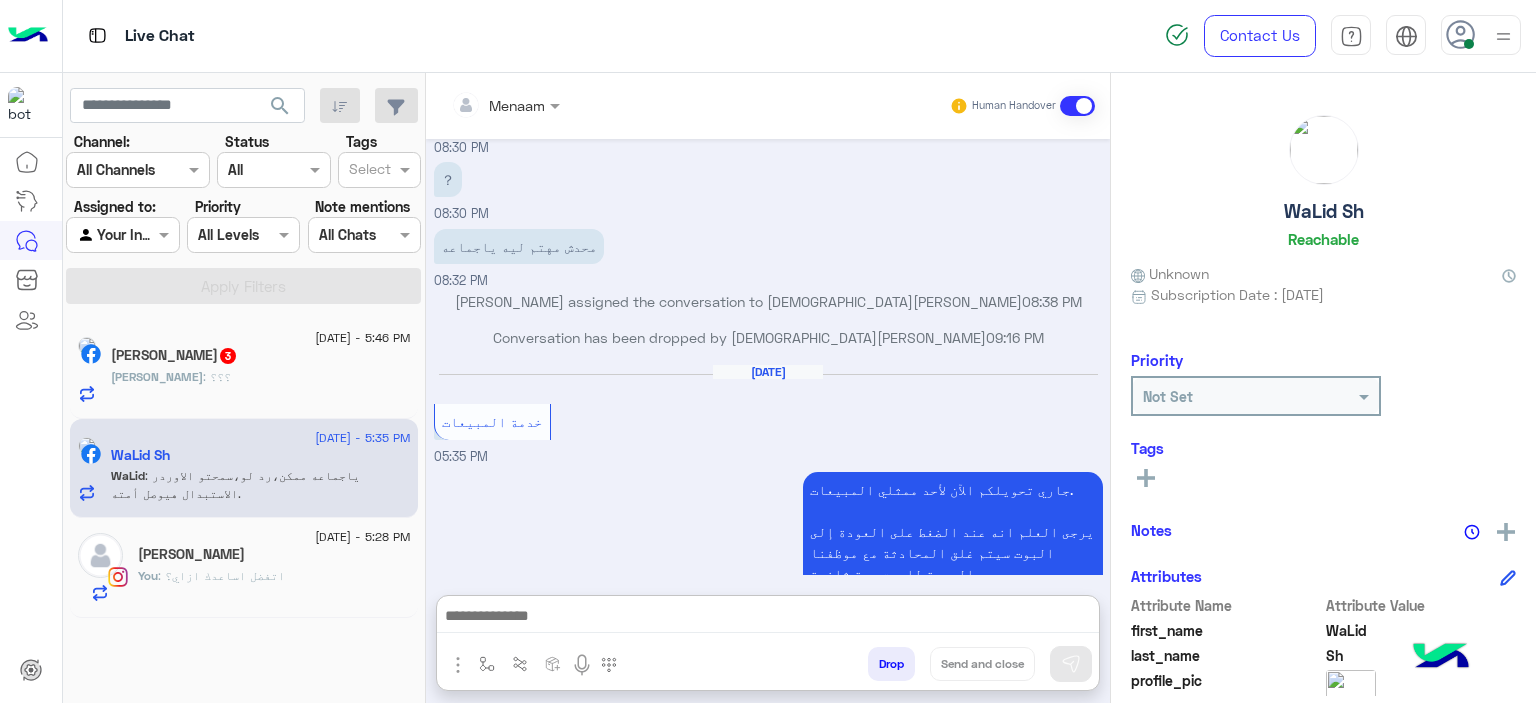 click on "[DEMOGRAPHIC_DATA] : ؟؟؟" 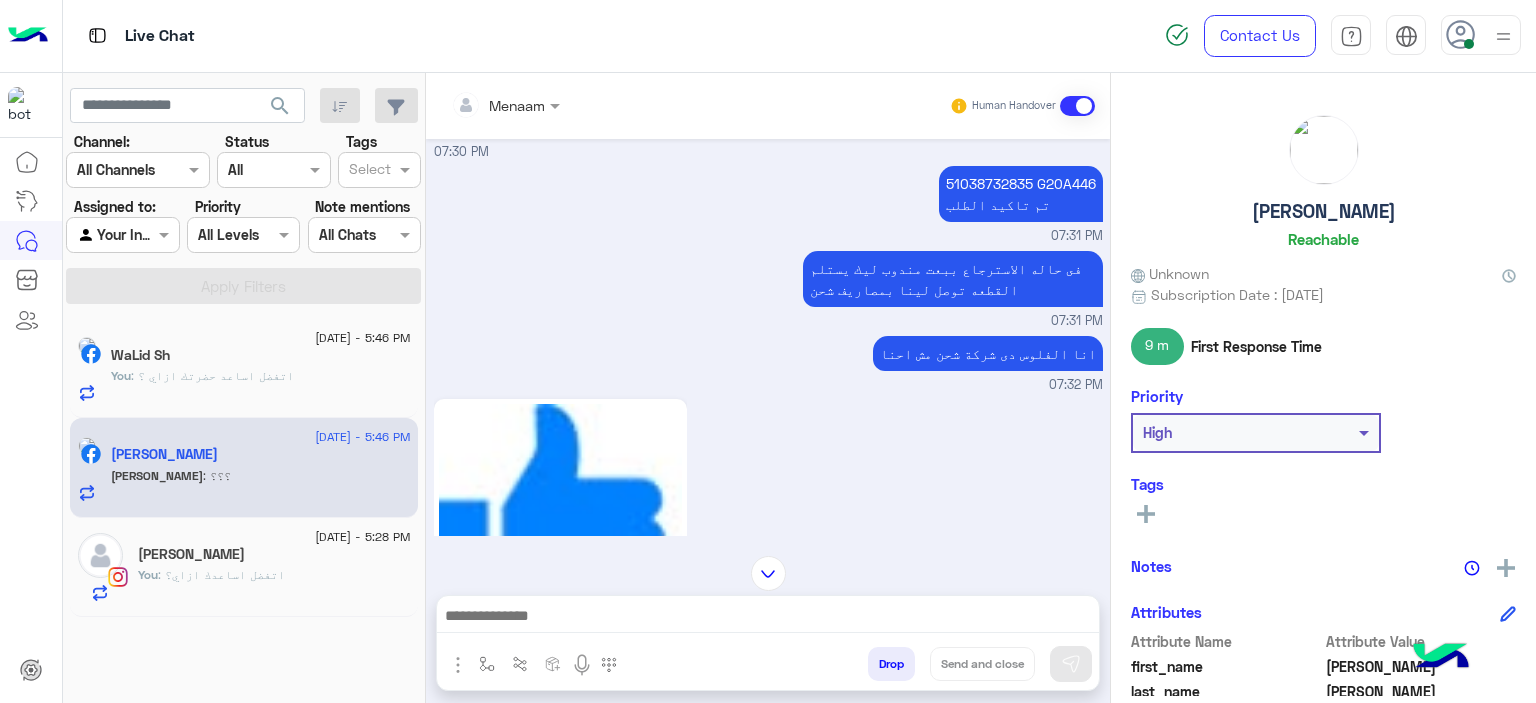 scroll, scrollTop: 1912, scrollLeft: 0, axis: vertical 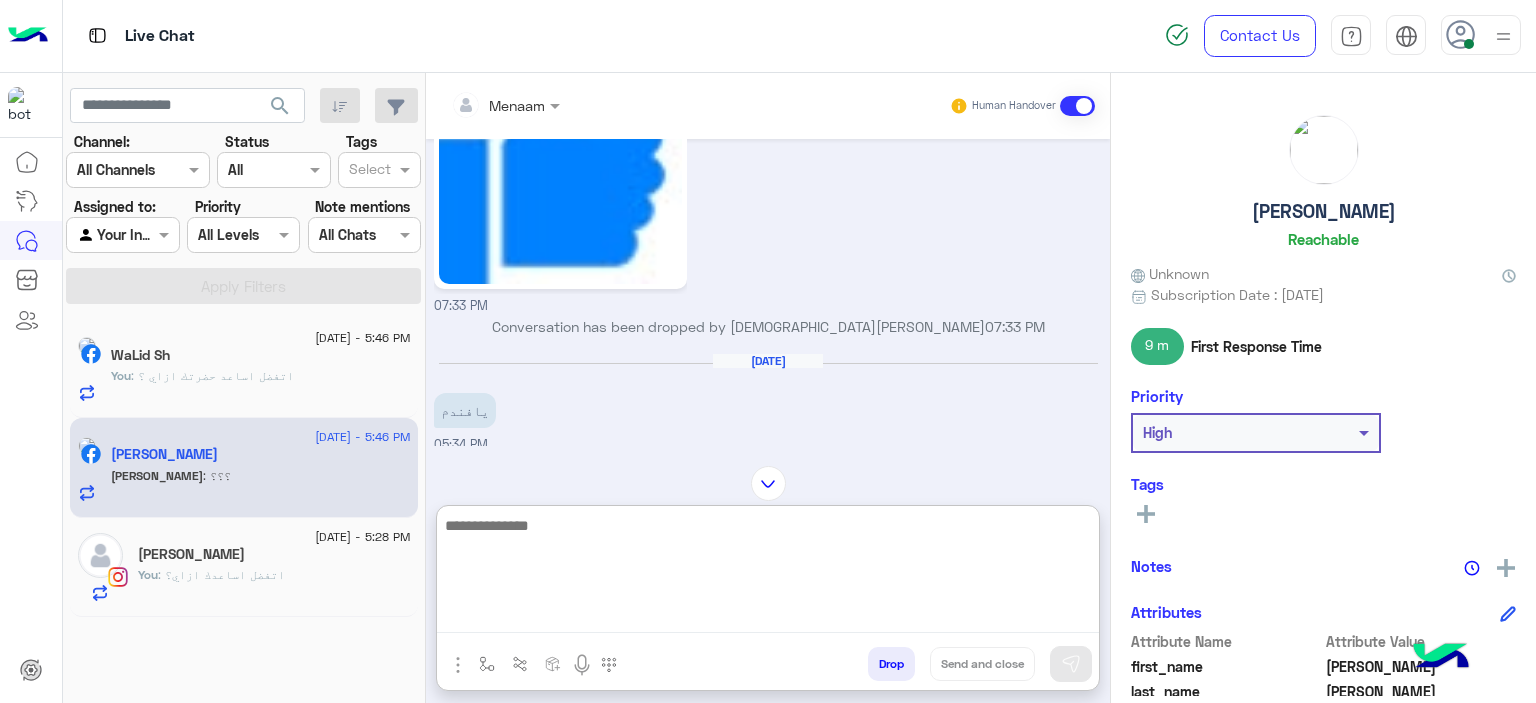 click at bounding box center [768, 573] 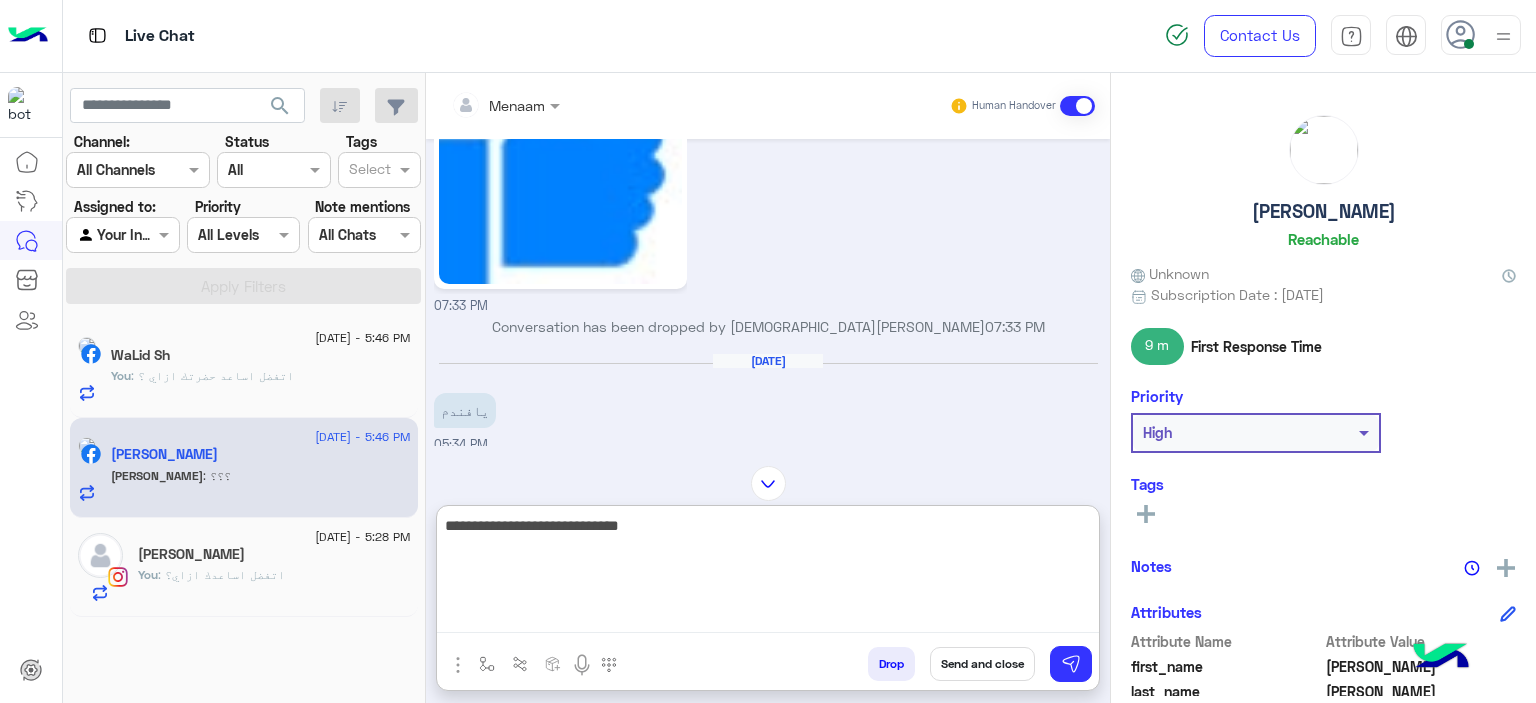 type on "**********" 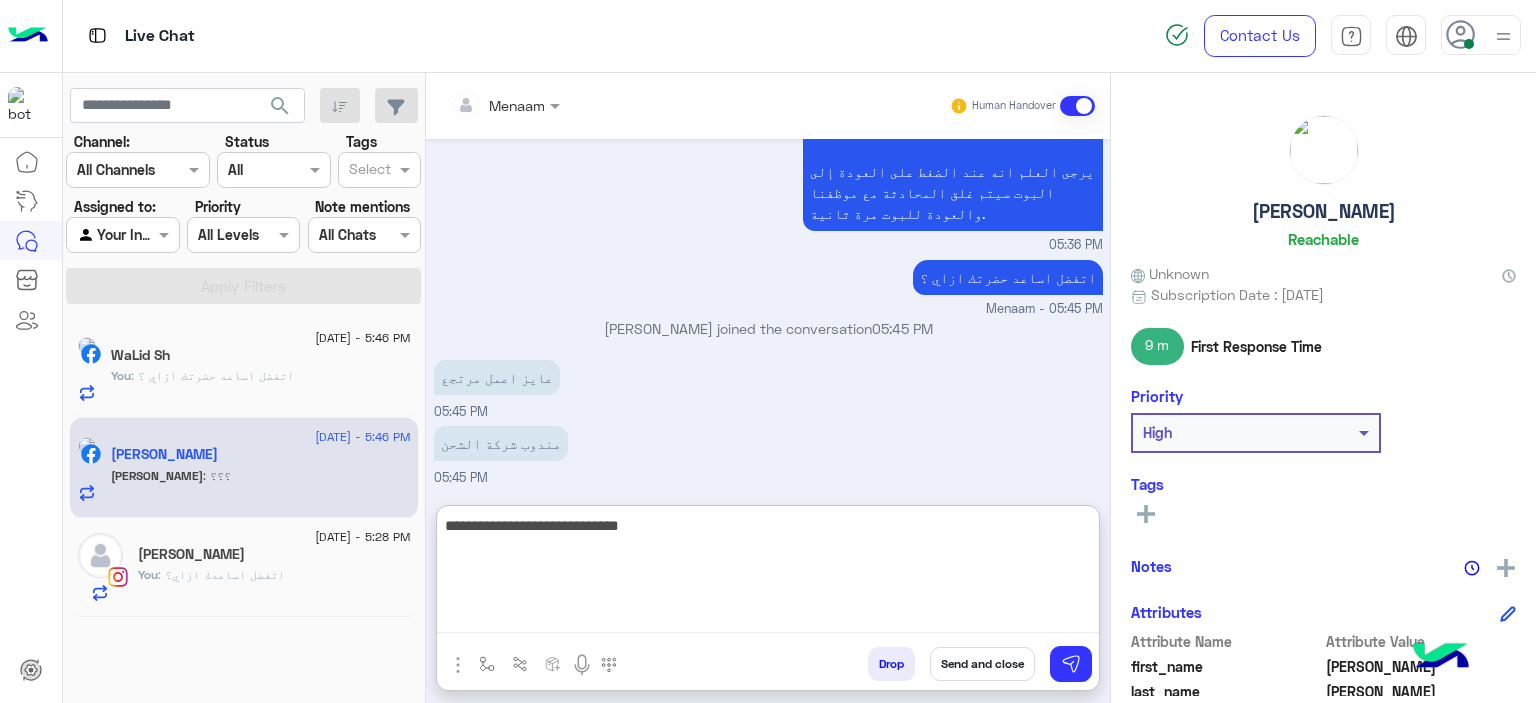 scroll, scrollTop: 4769, scrollLeft: 0, axis: vertical 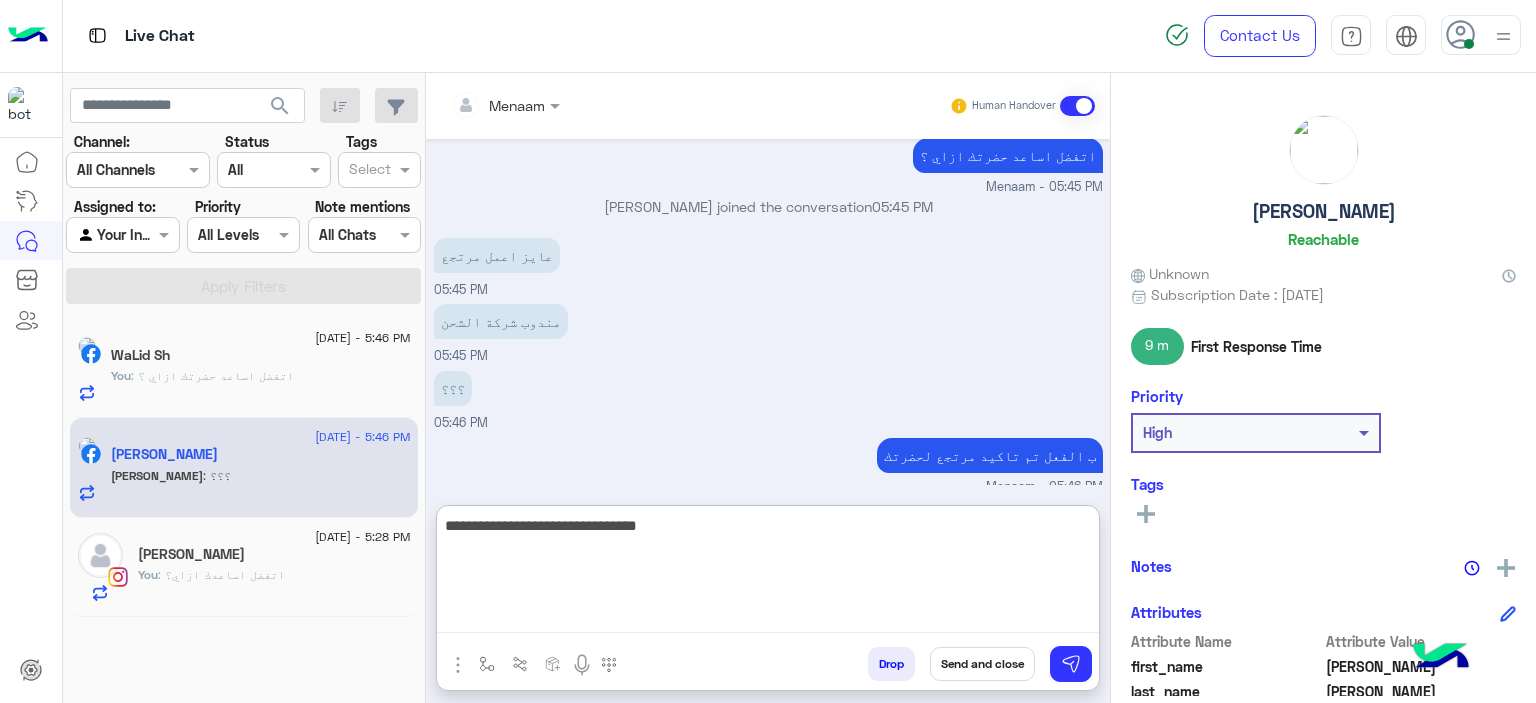 type on "**********" 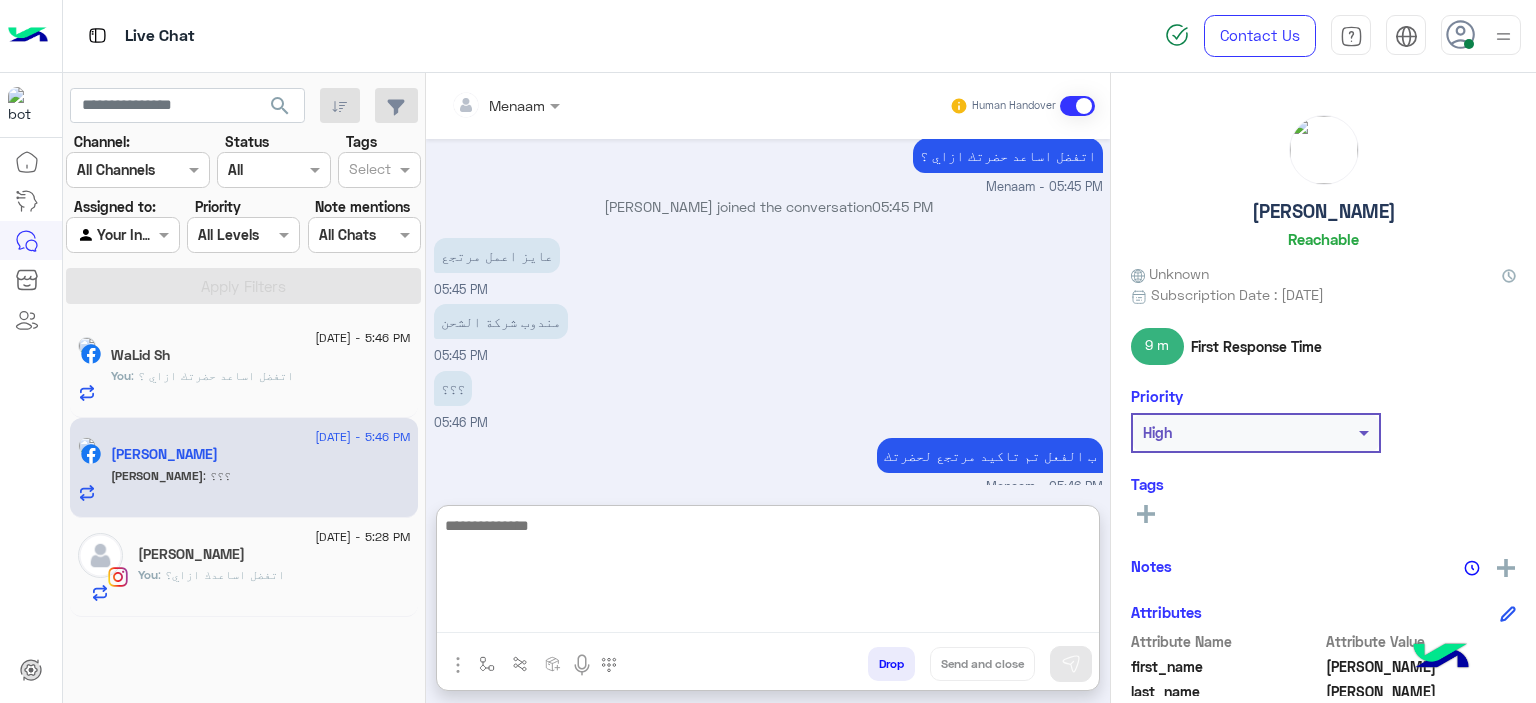 scroll, scrollTop: 4833, scrollLeft: 0, axis: vertical 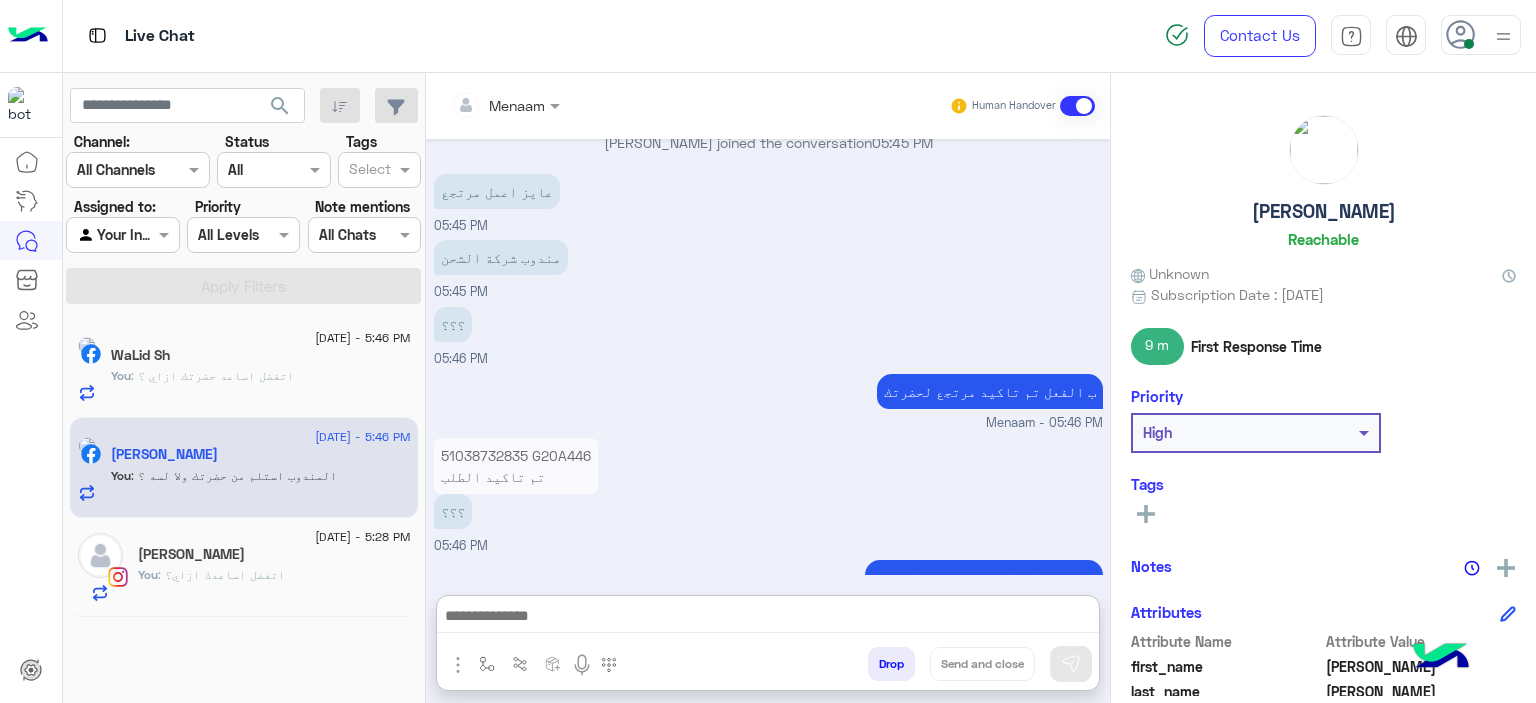 click on "[PERSON_NAME]" 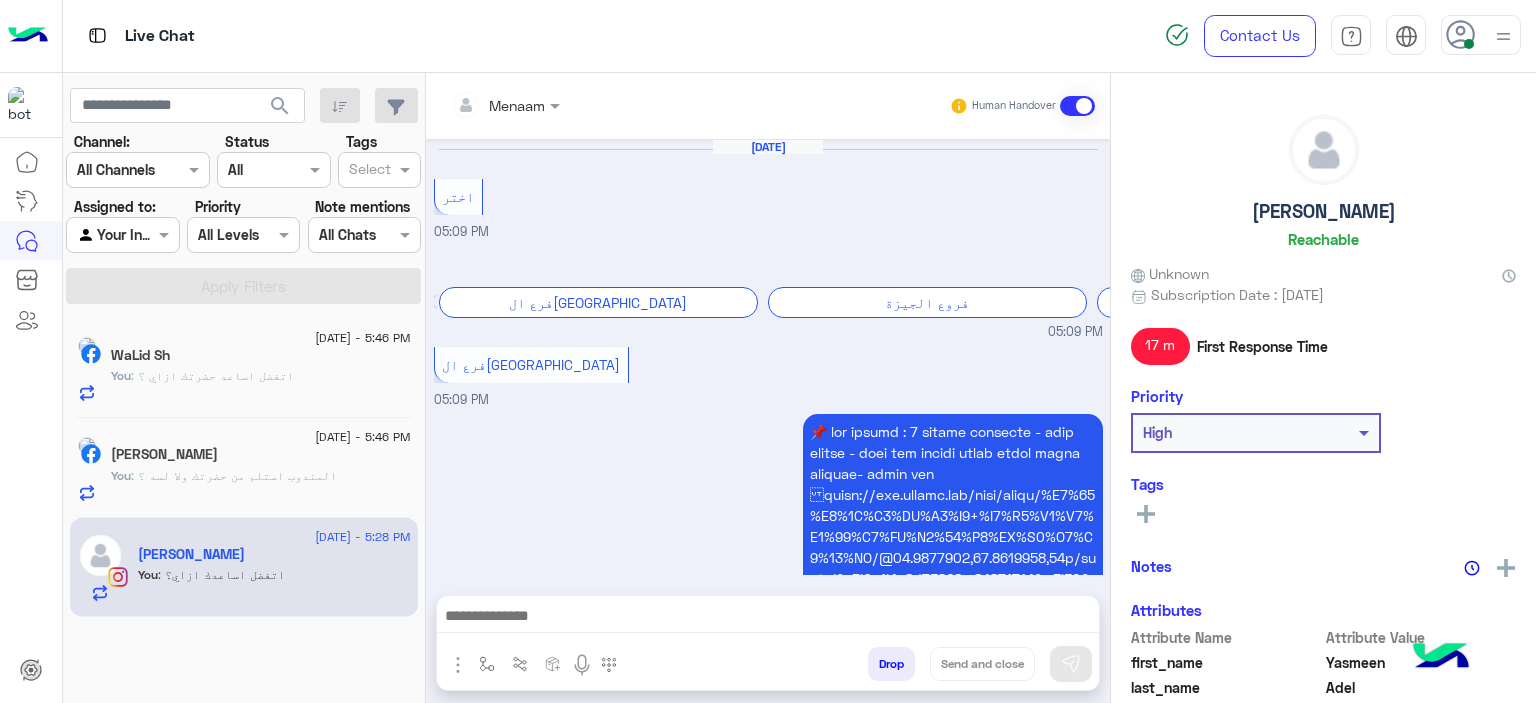 scroll, scrollTop: 2284, scrollLeft: 0, axis: vertical 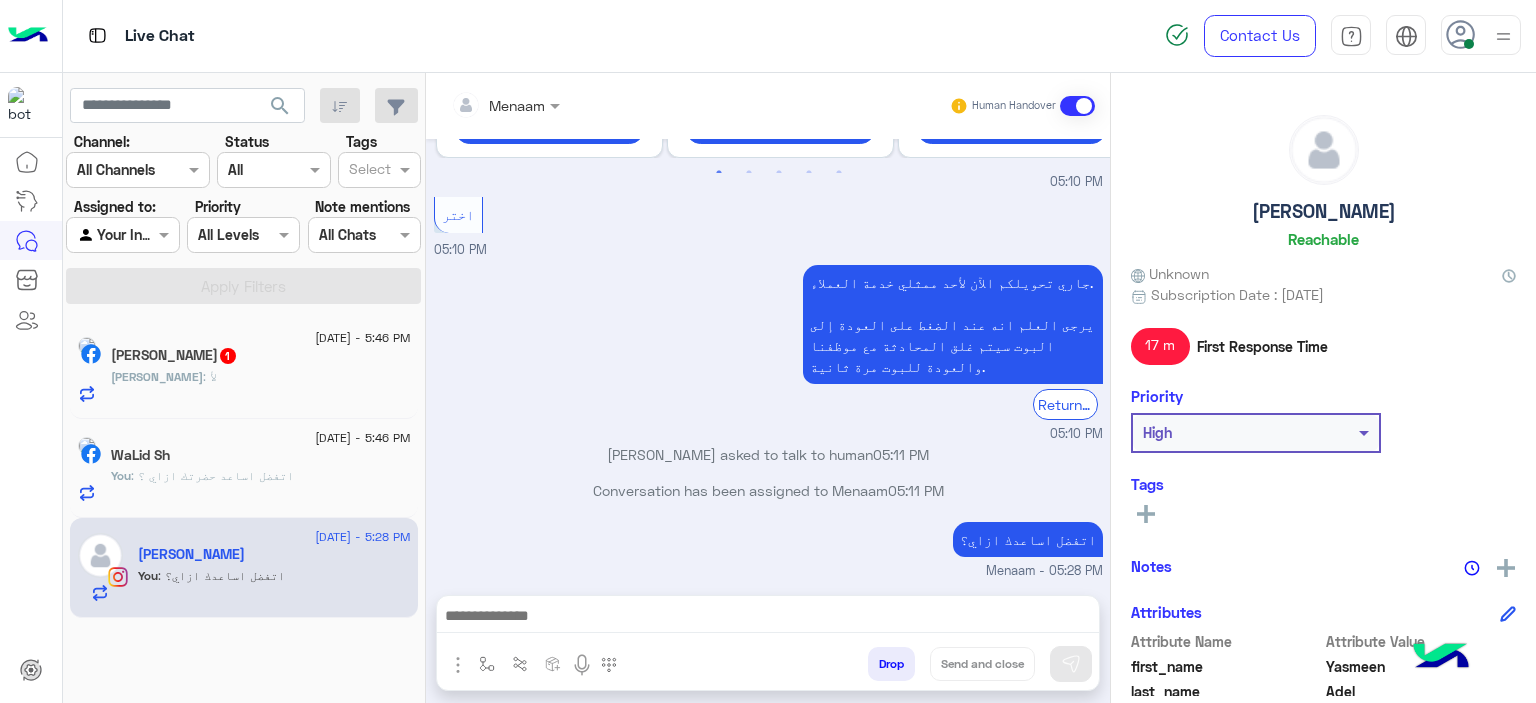 click on "[PERSON_NAME]  1" 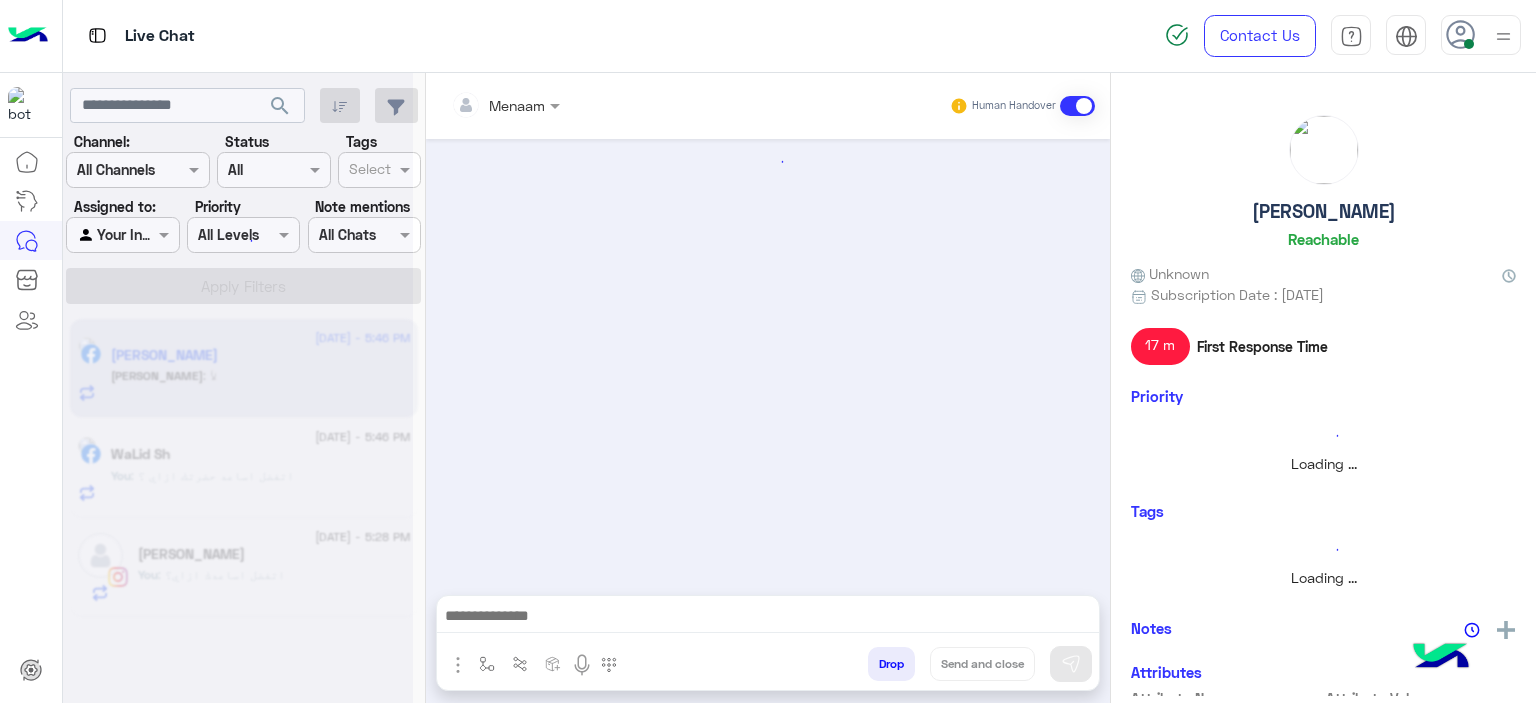 scroll, scrollTop: 1294, scrollLeft: 0, axis: vertical 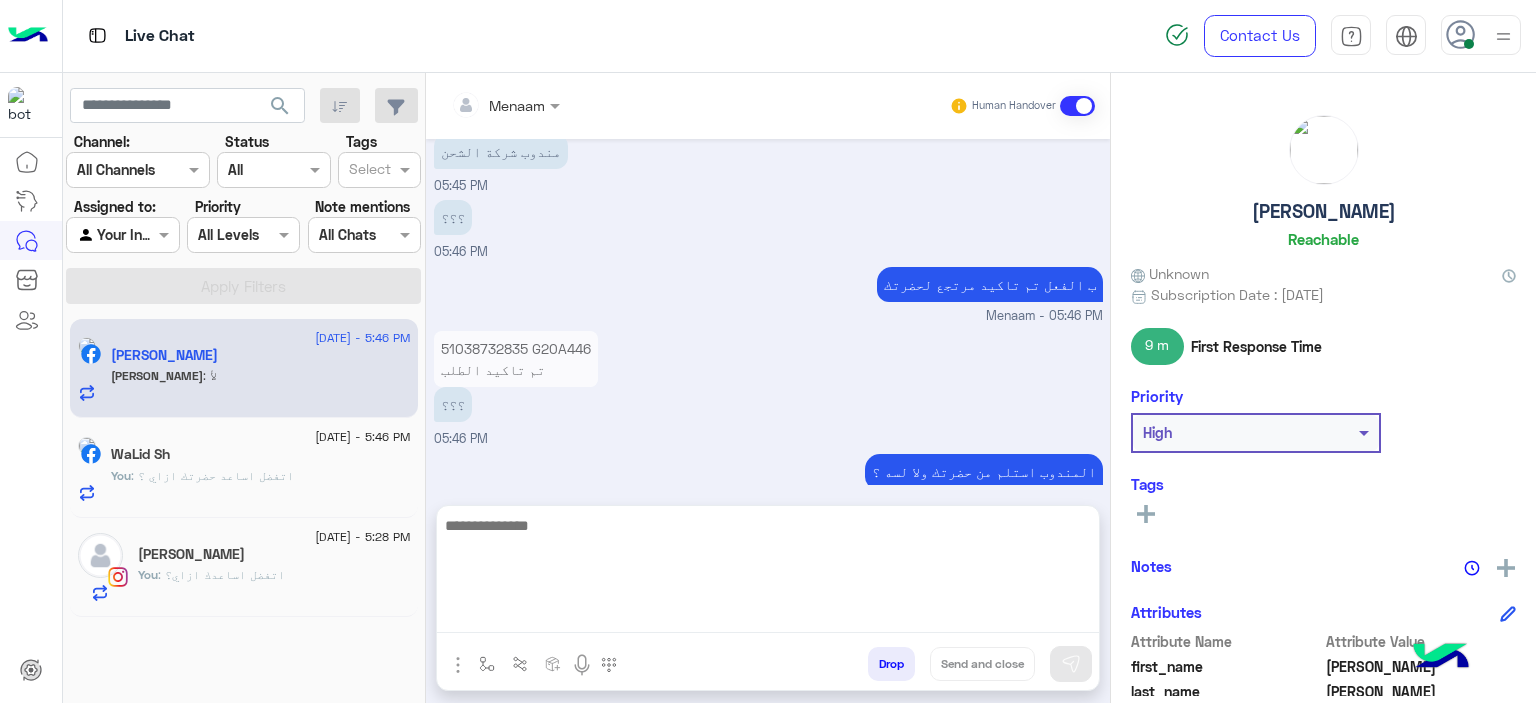 click at bounding box center [768, 573] 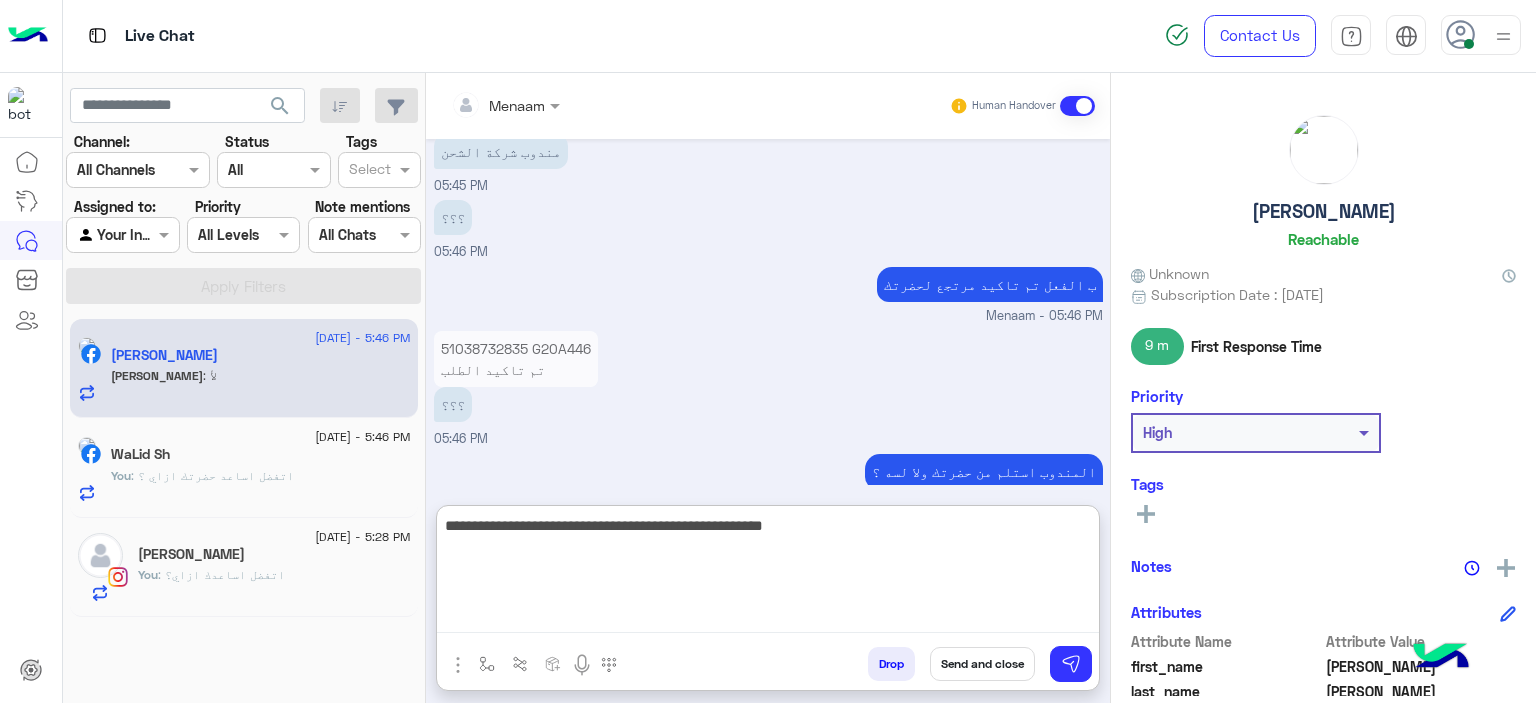 type on "**********" 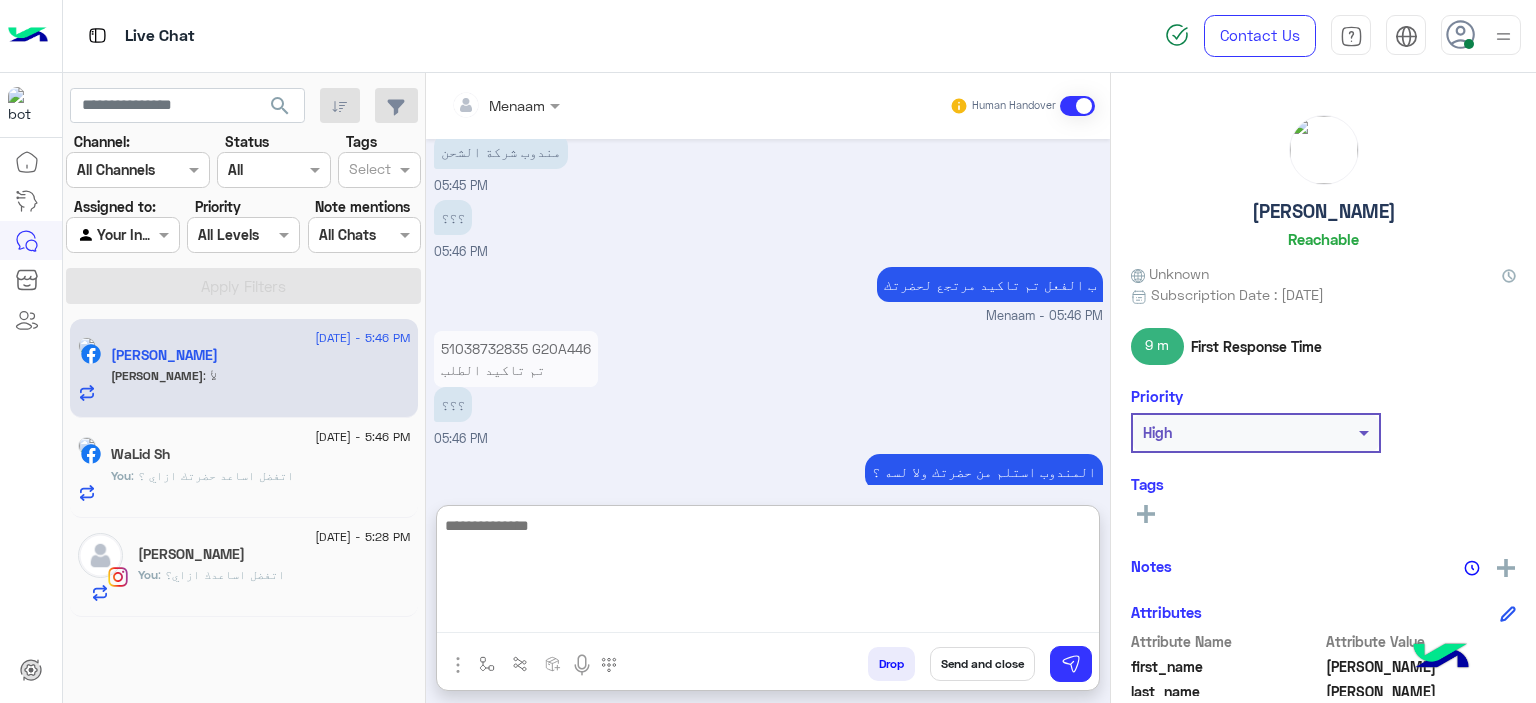 scroll, scrollTop: 1469, scrollLeft: 0, axis: vertical 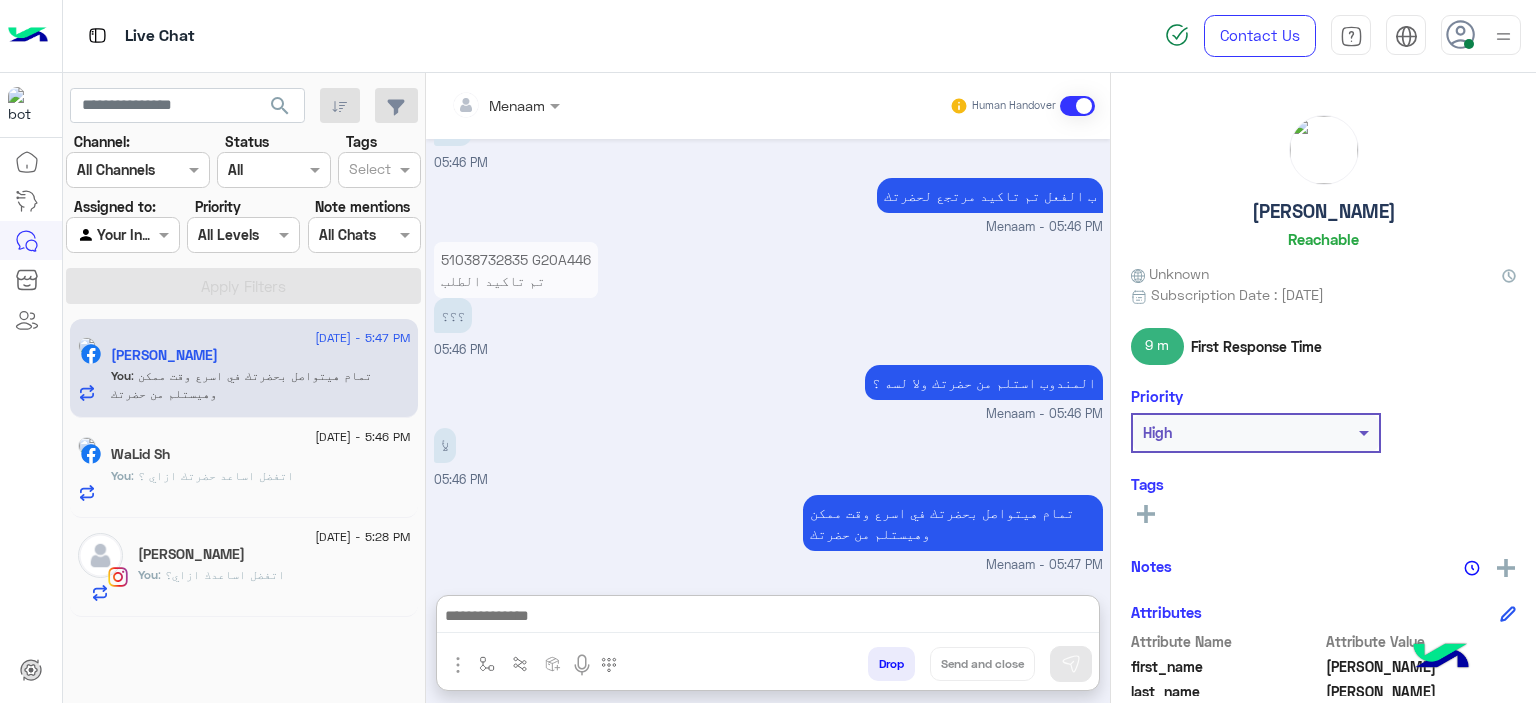click on "WaLid Sh" 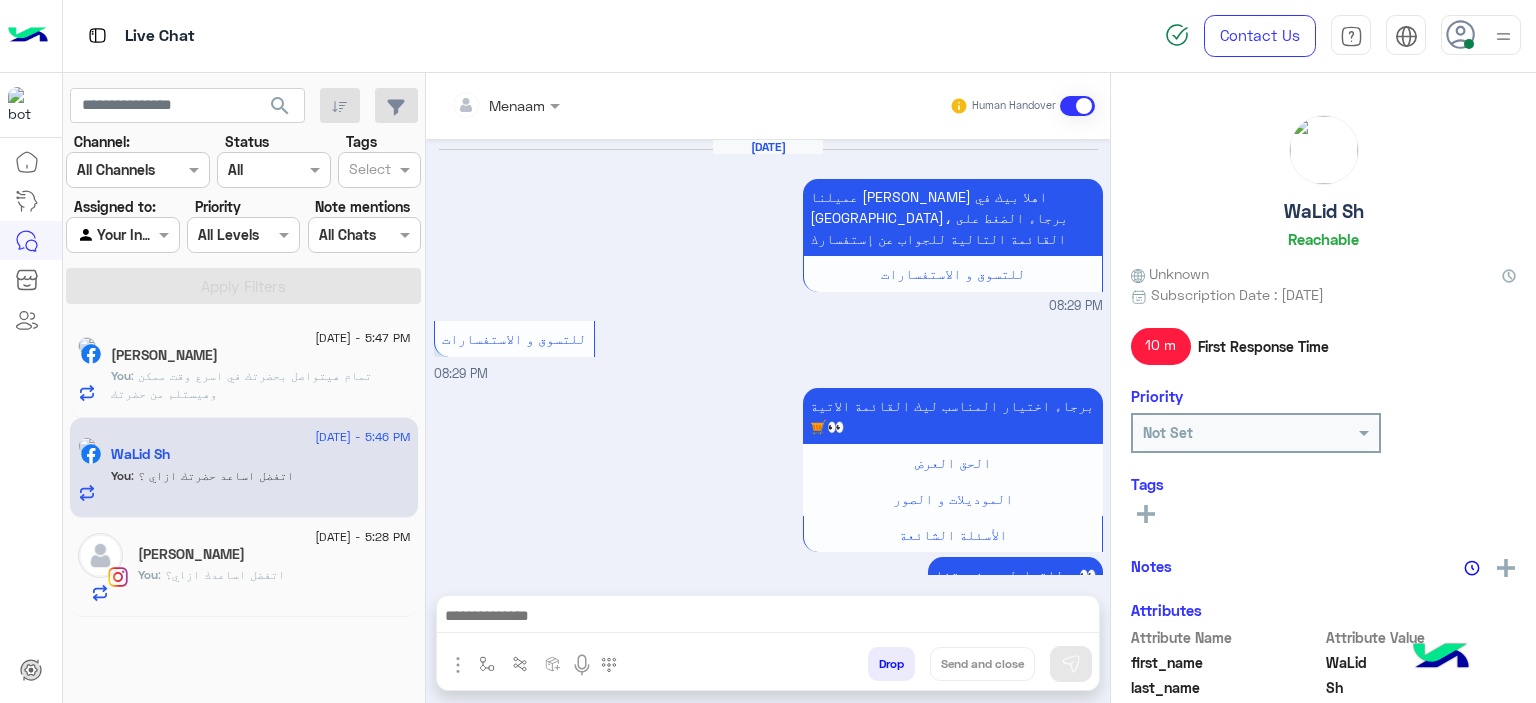 scroll, scrollTop: 1290, scrollLeft: 0, axis: vertical 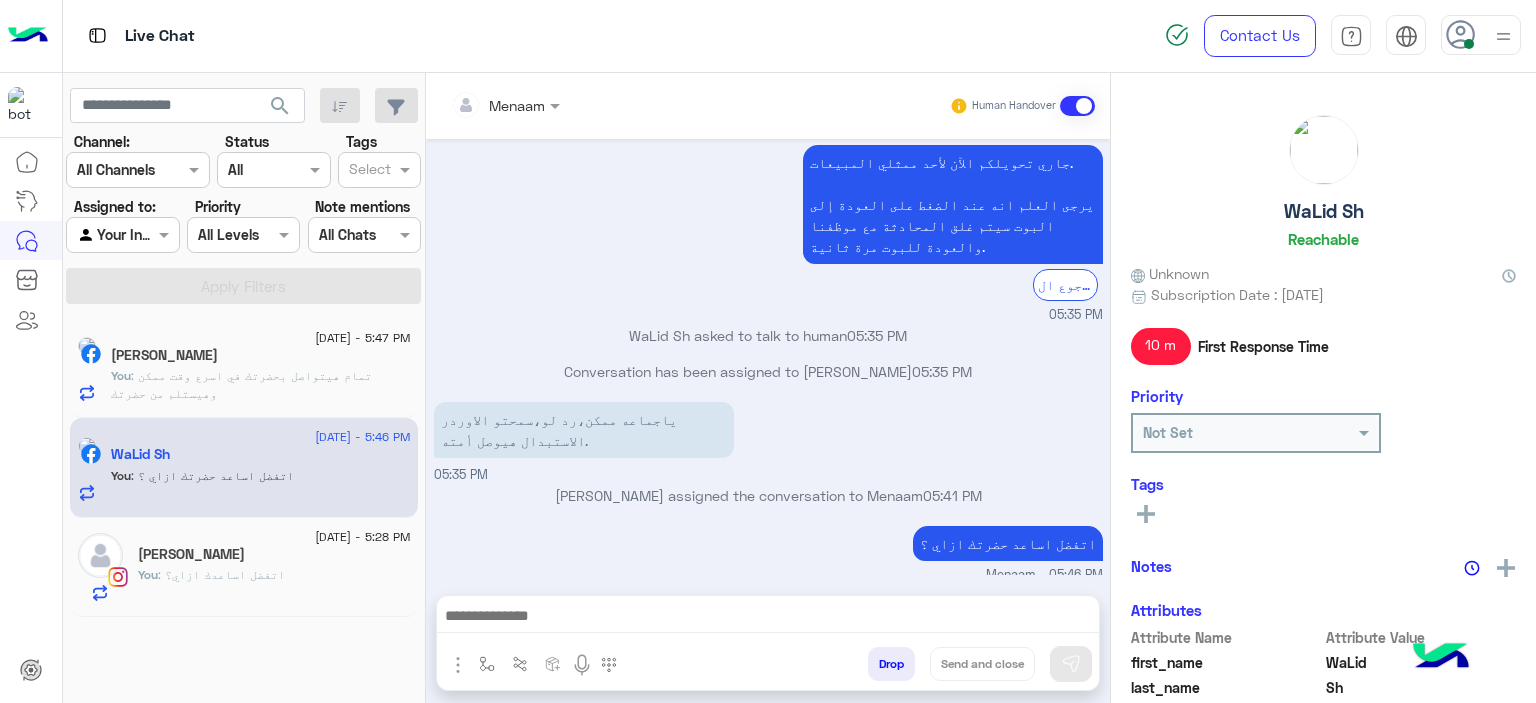 click on "You  : اتفضل اساعدك ازاي؟" 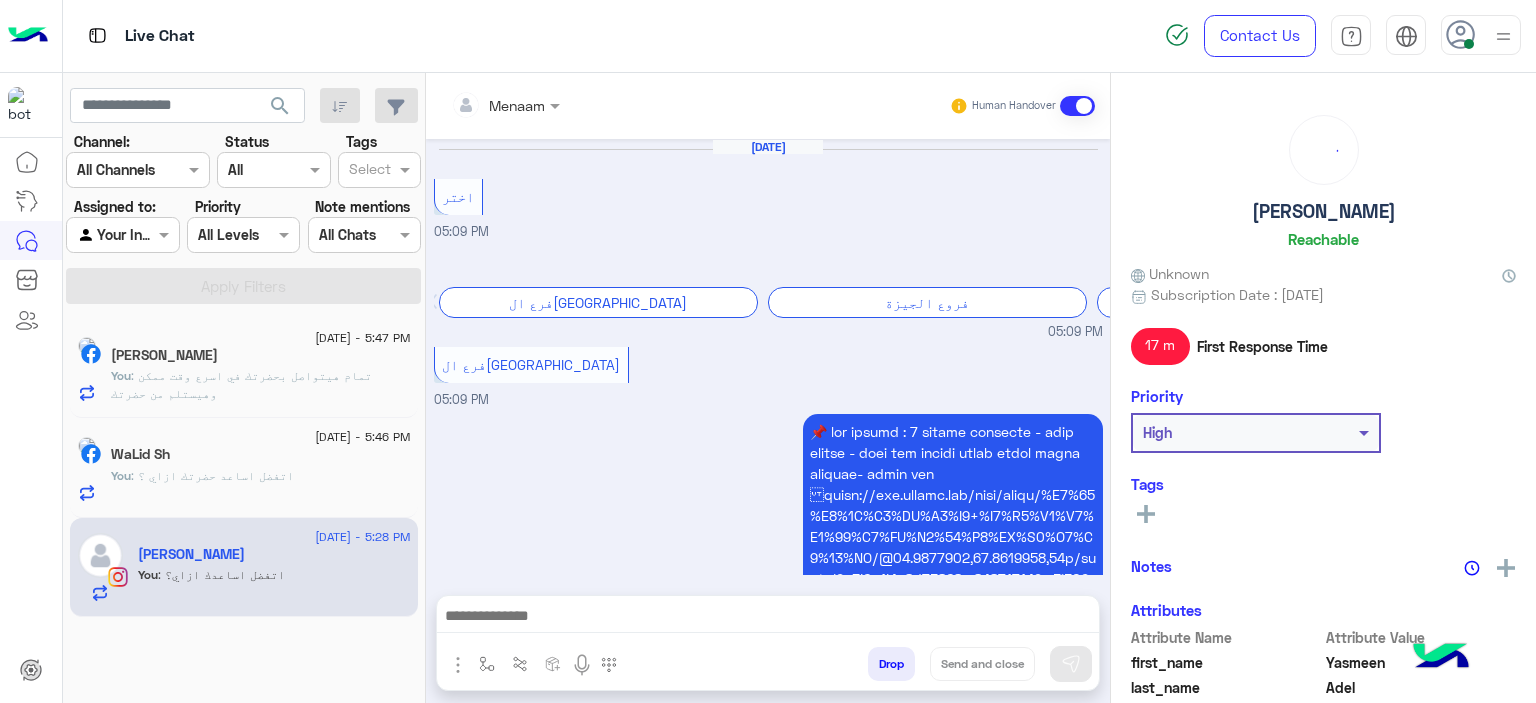 scroll, scrollTop: 2284, scrollLeft: 0, axis: vertical 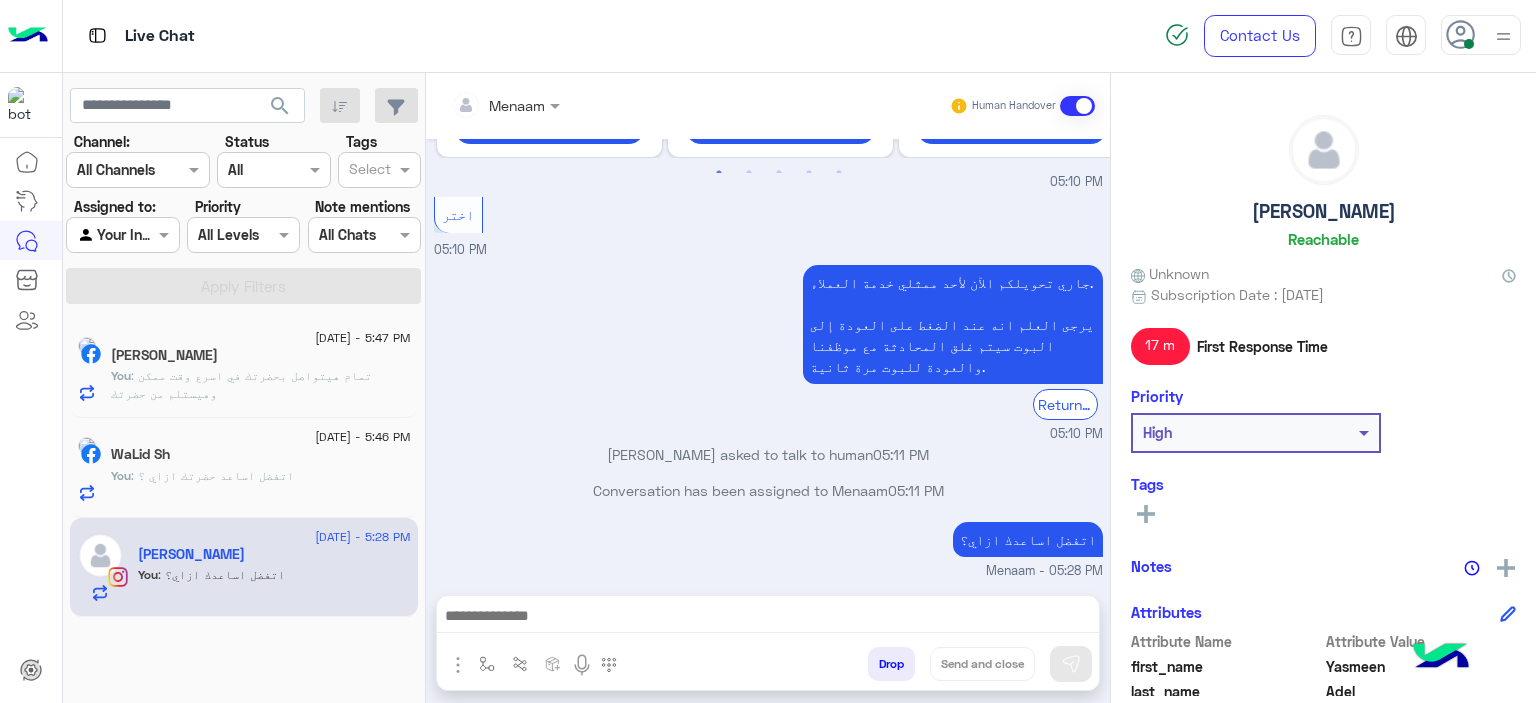 click on "WaLid Sh" 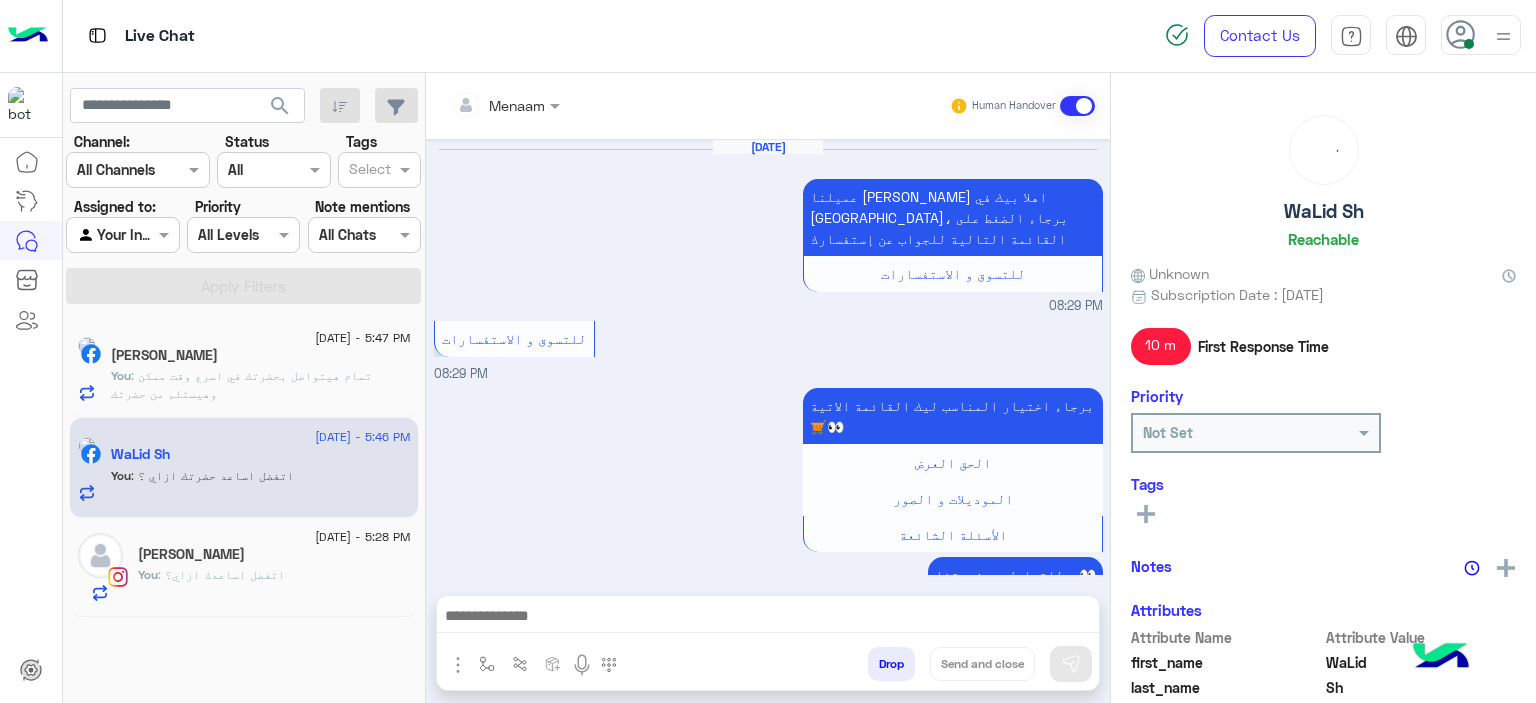 scroll, scrollTop: 1290, scrollLeft: 0, axis: vertical 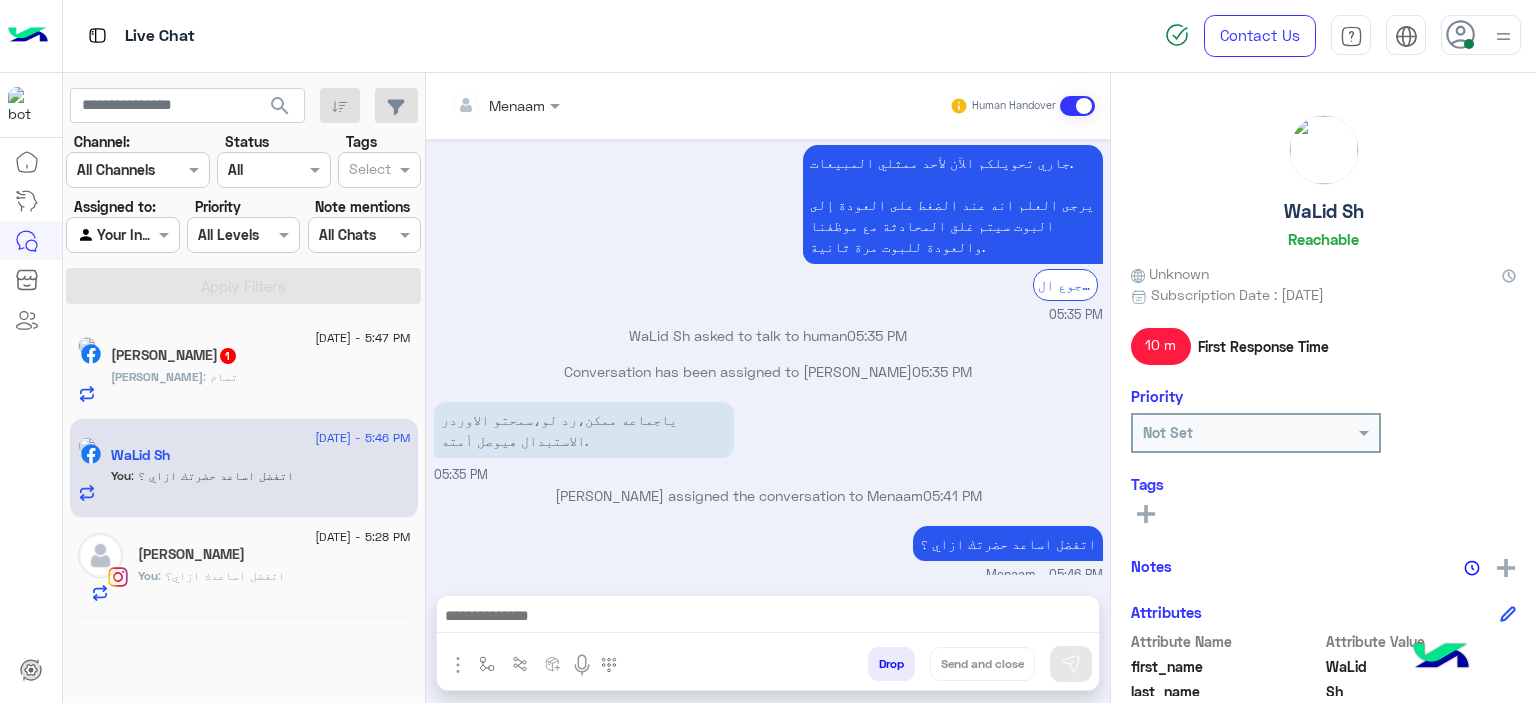 click on "[DEMOGRAPHIC_DATA] : تمام" 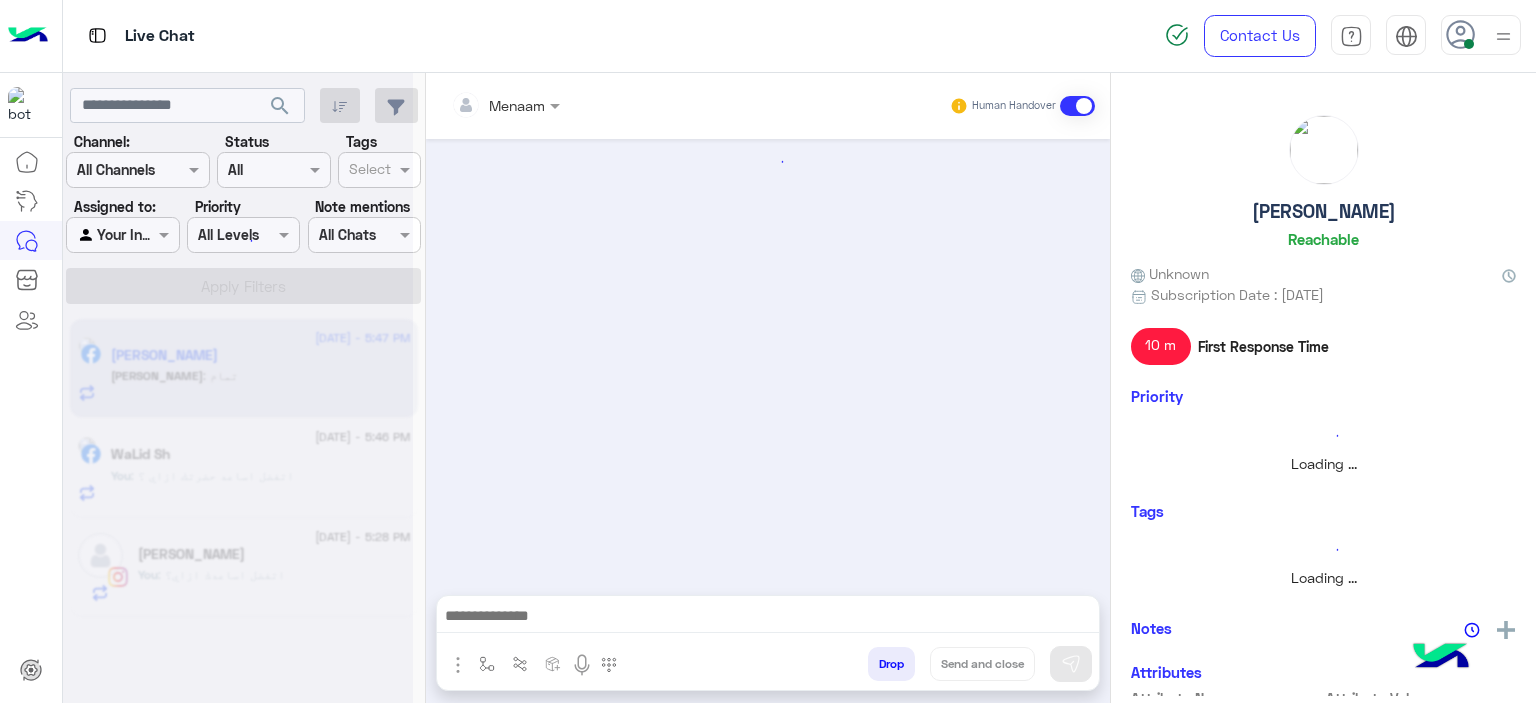 scroll, scrollTop: 0, scrollLeft: 0, axis: both 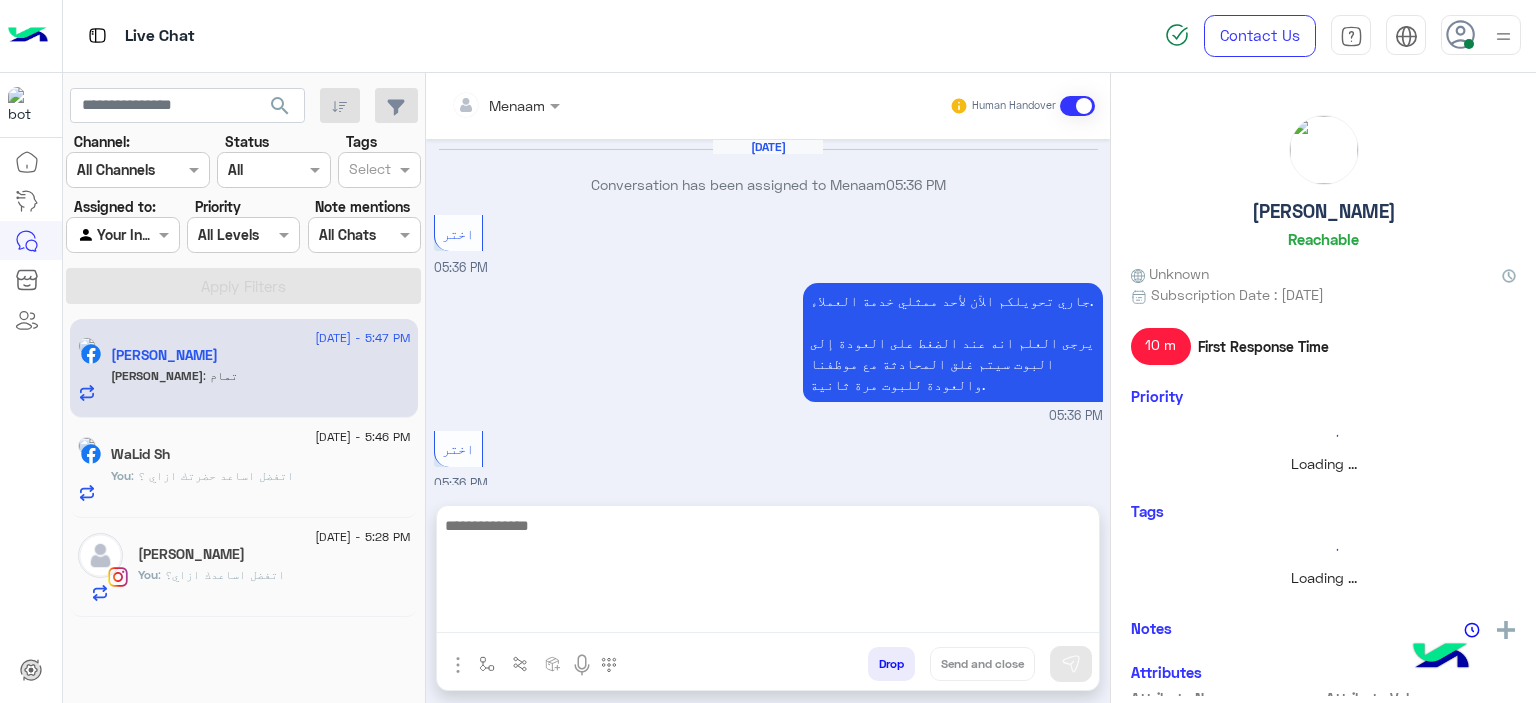 click at bounding box center [768, 573] 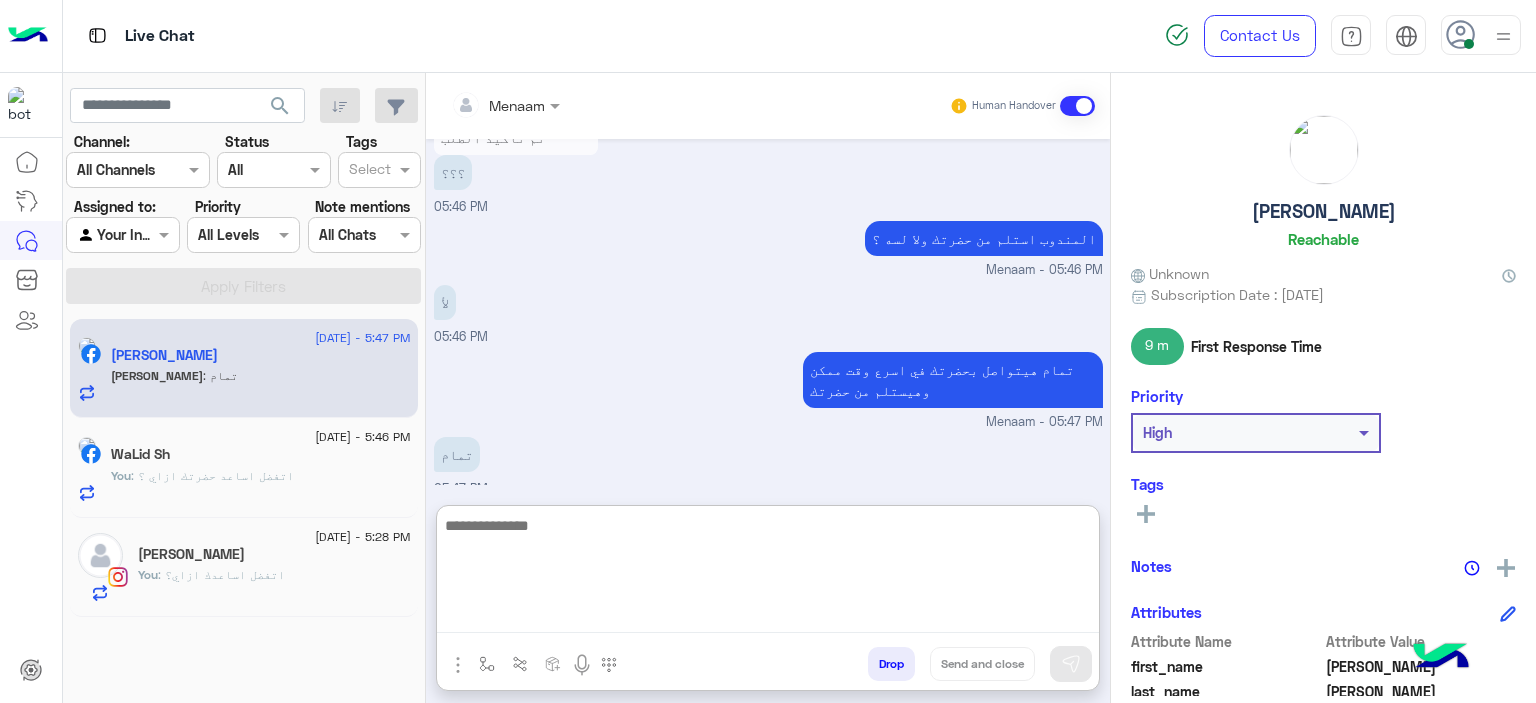 scroll, scrollTop: 1352, scrollLeft: 0, axis: vertical 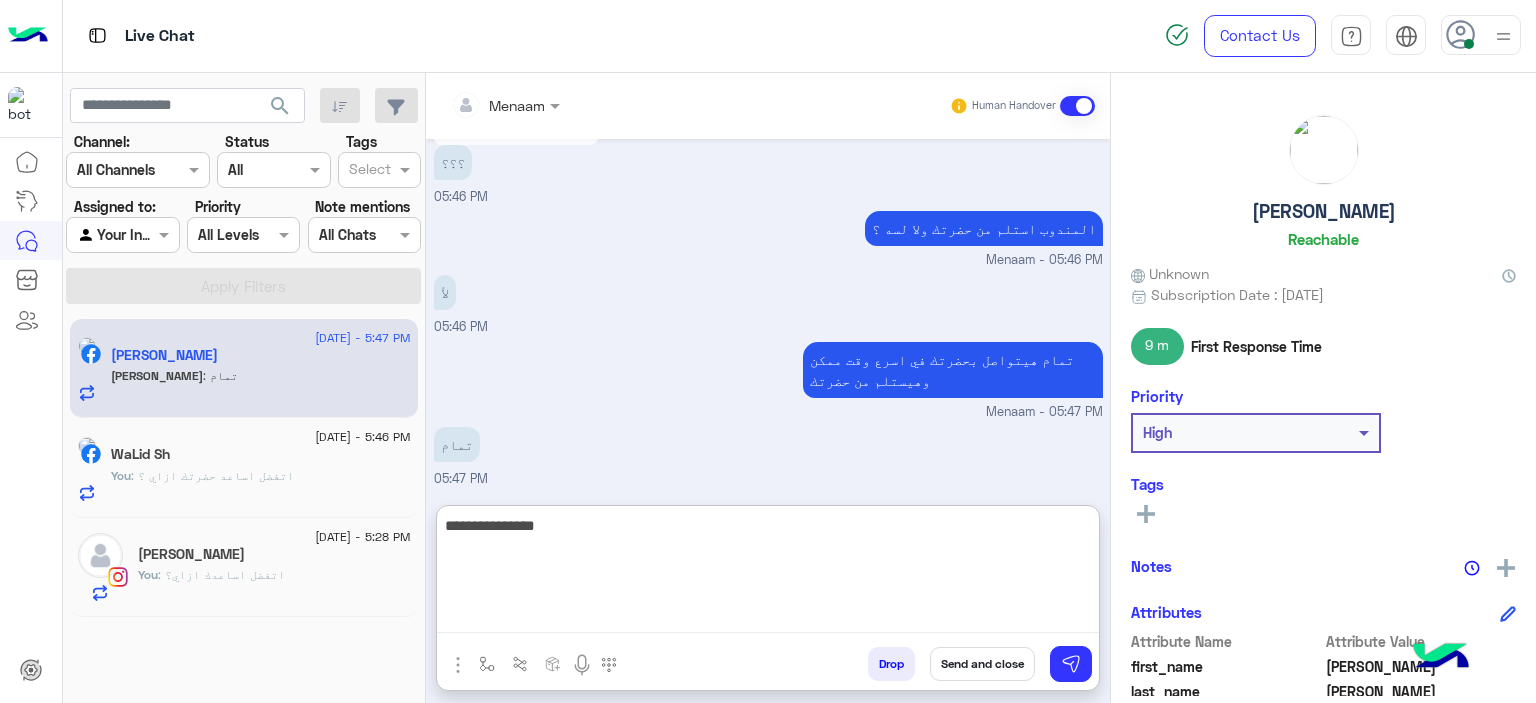 type on "**********" 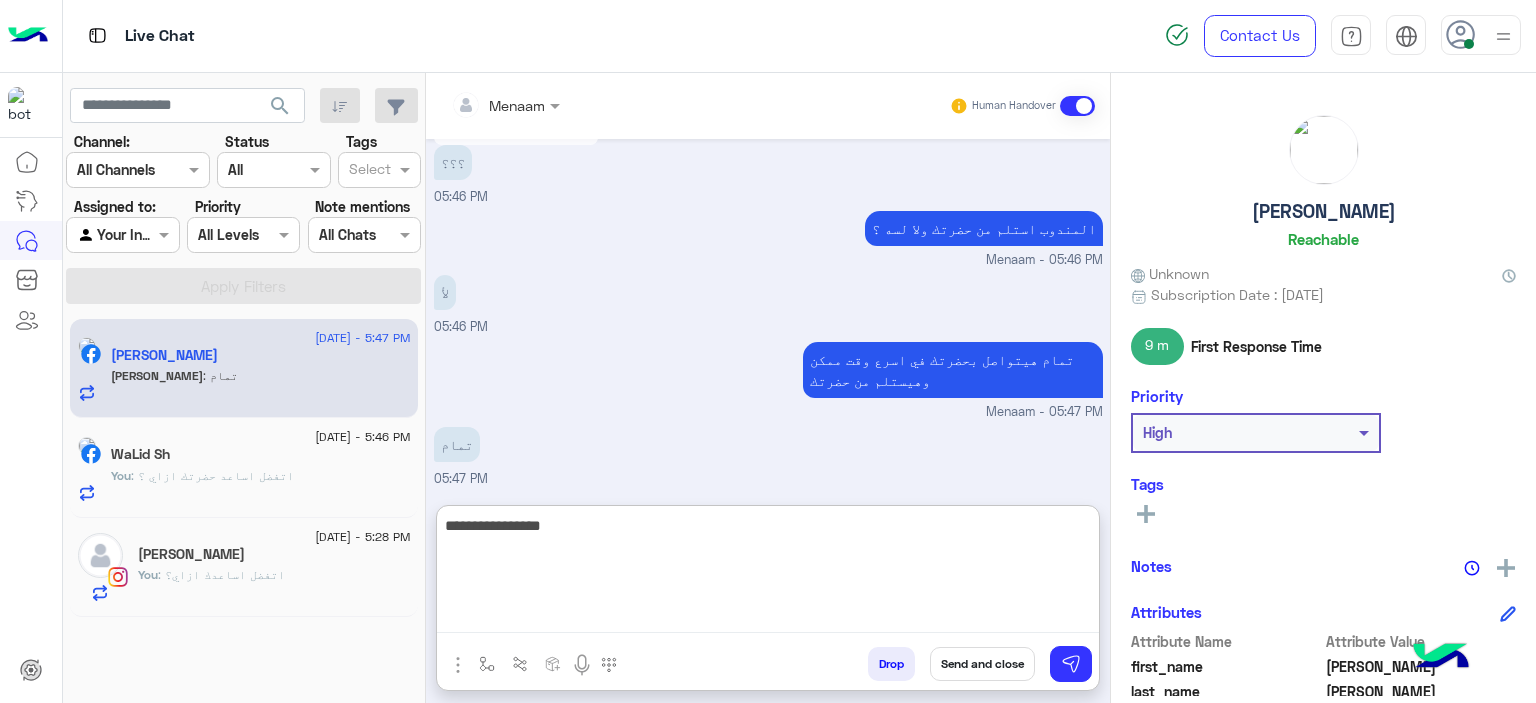 type 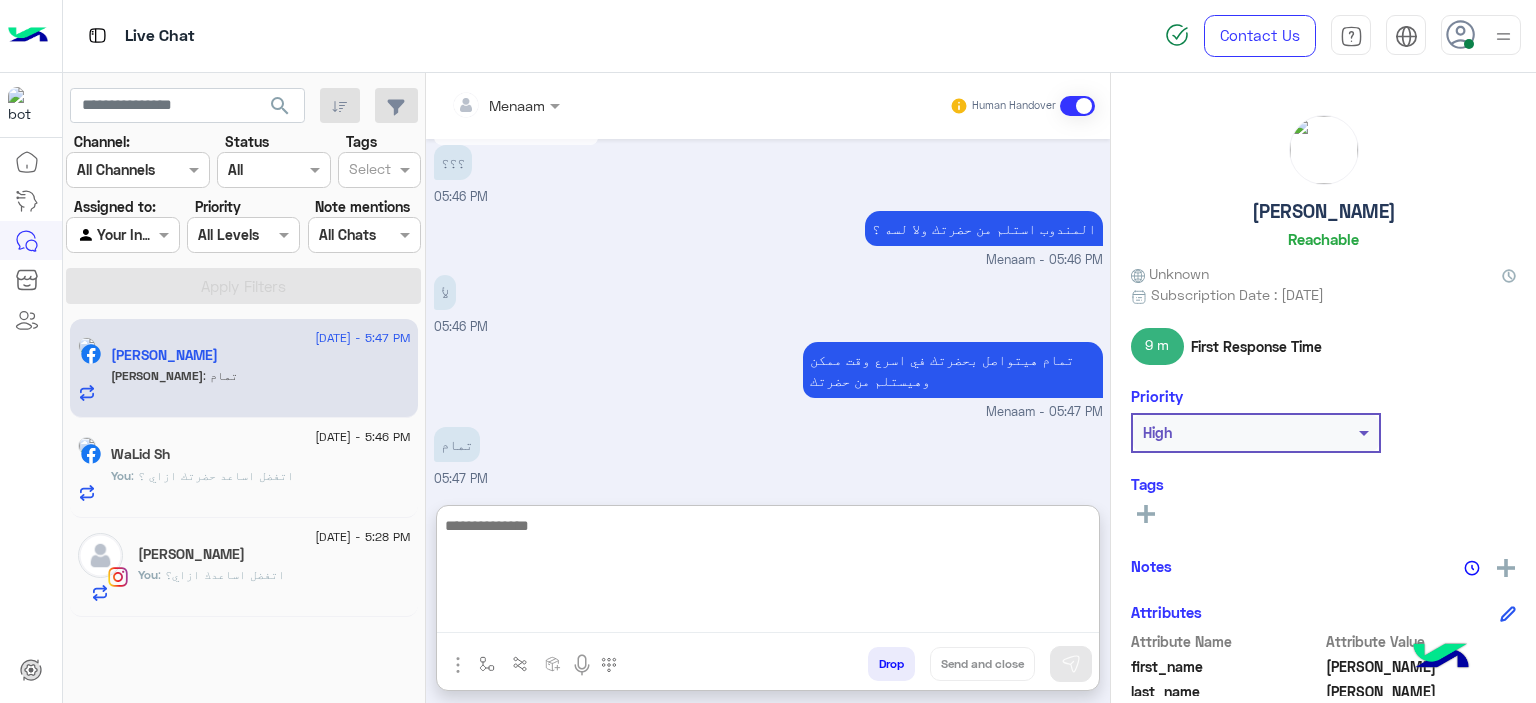 scroll, scrollTop: 1416, scrollLeft: 0, axis: vertical 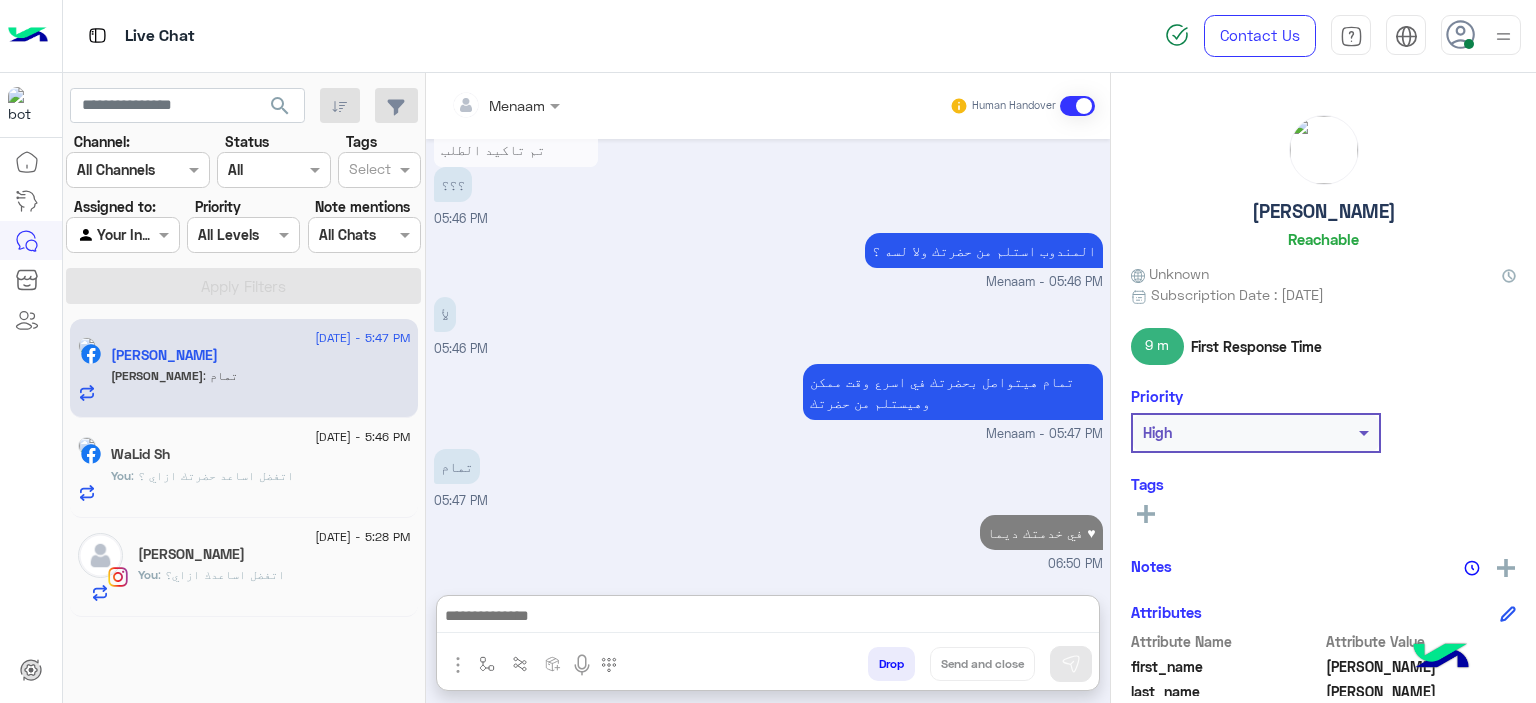 click on "Drop" at bounding box center (891, 664) 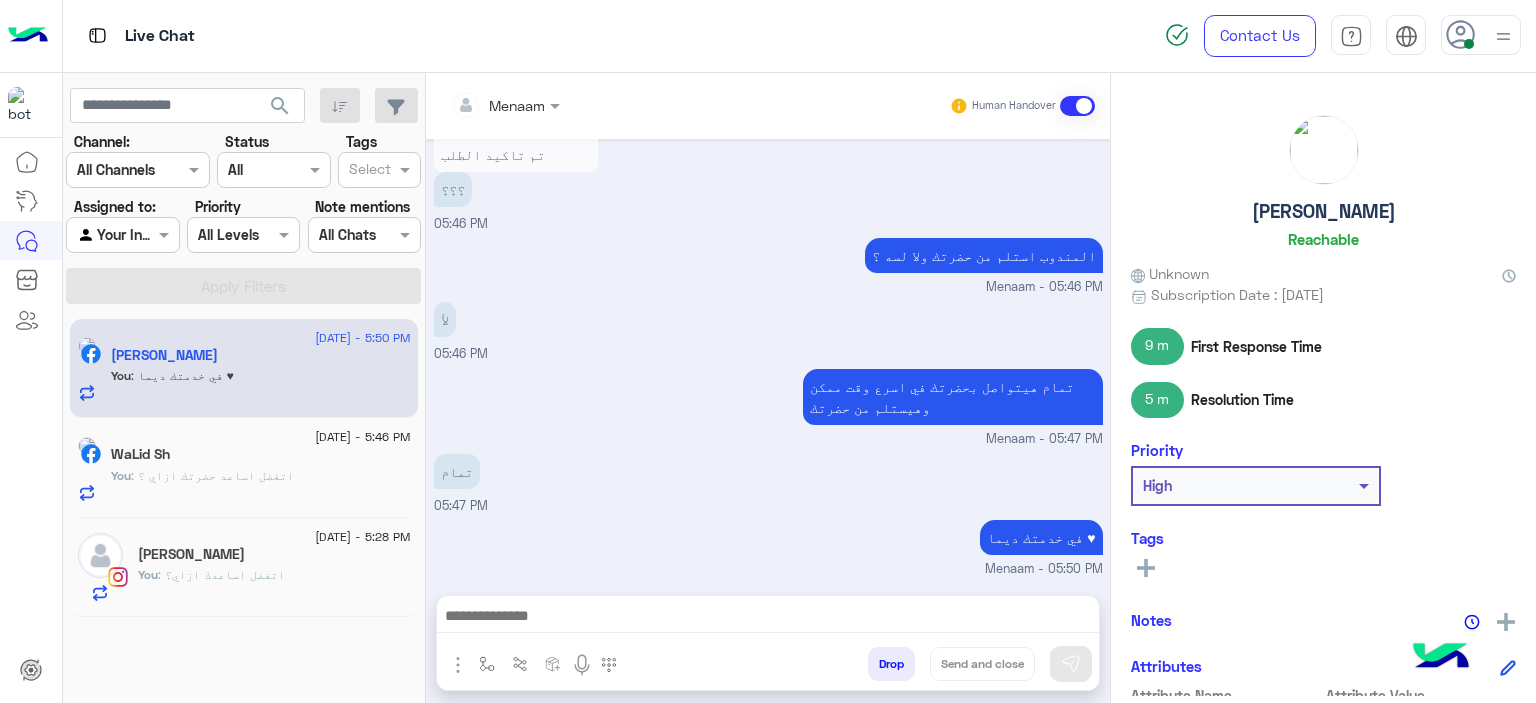 scroll, scrollTop: 1361, scrollLeft: 0, axis: vertical 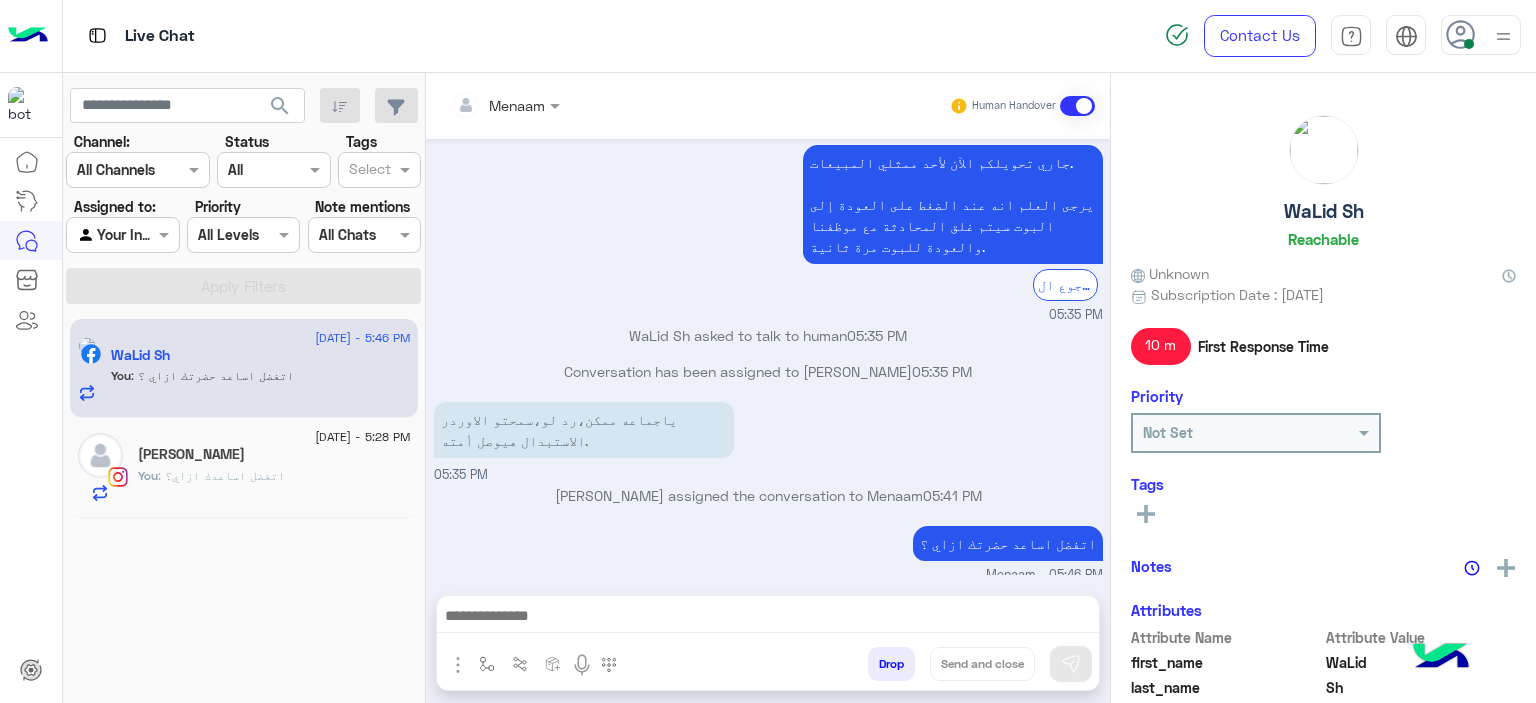 click on "Drop" at bounding box center (891, 664) 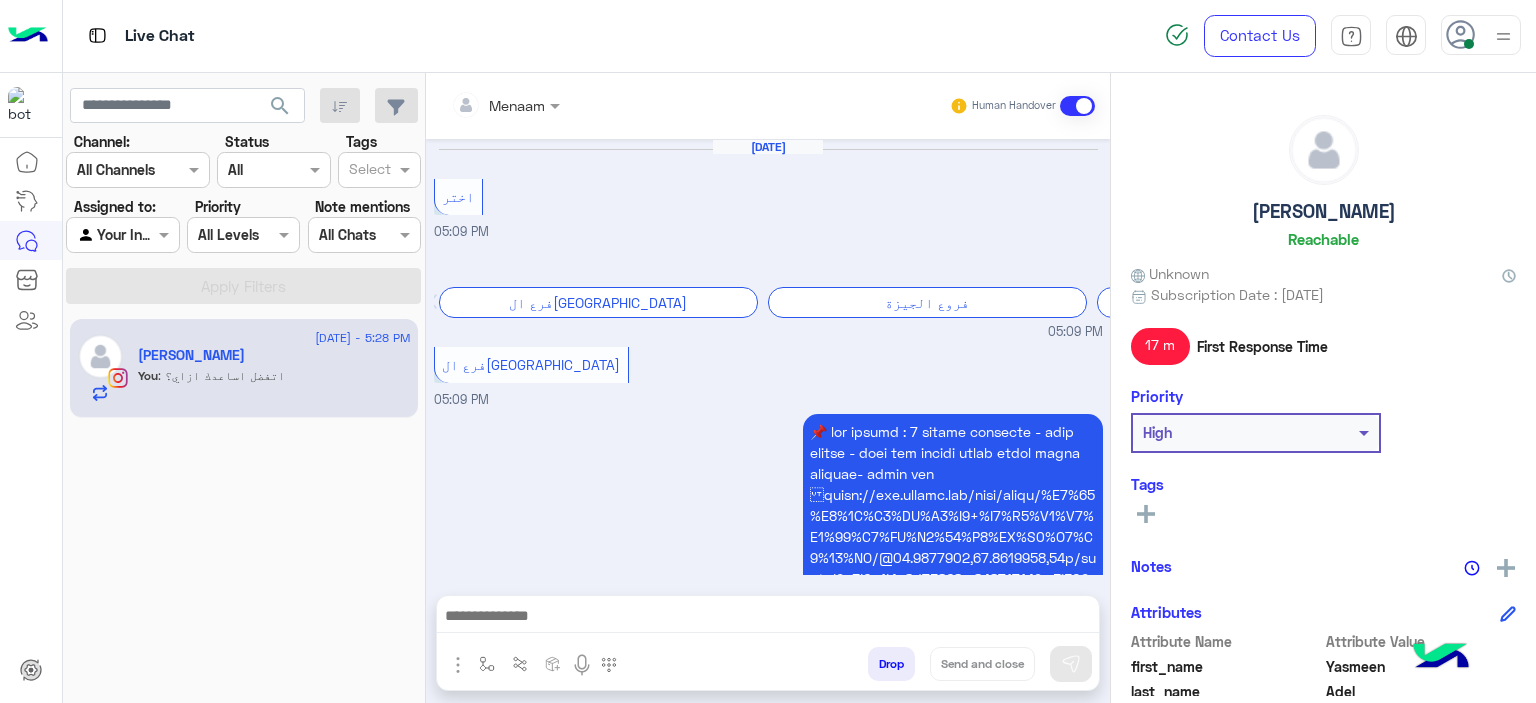 scroll, scrollTop: 2284, scrollLeft: 0, axis: vertical 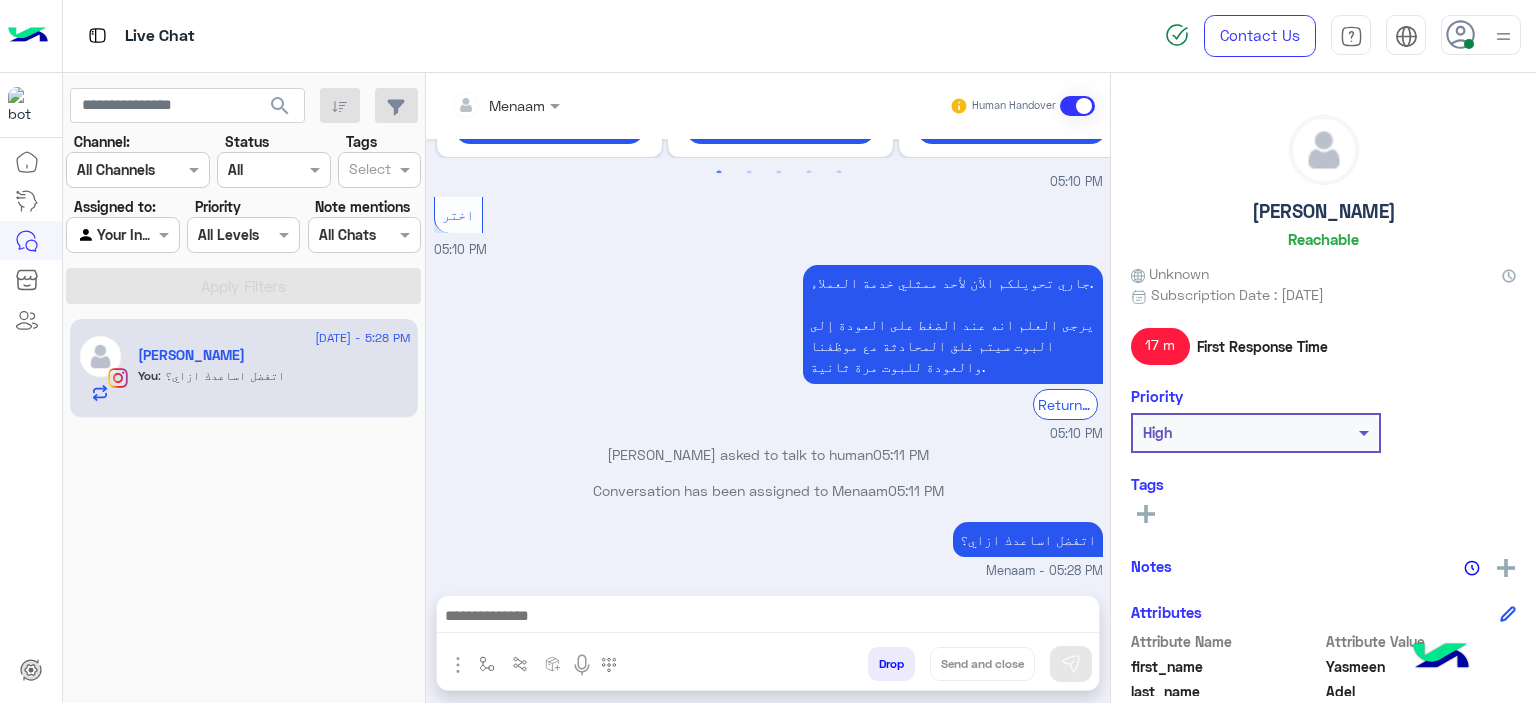 click on "Drop" at bounding box center (891, 664) 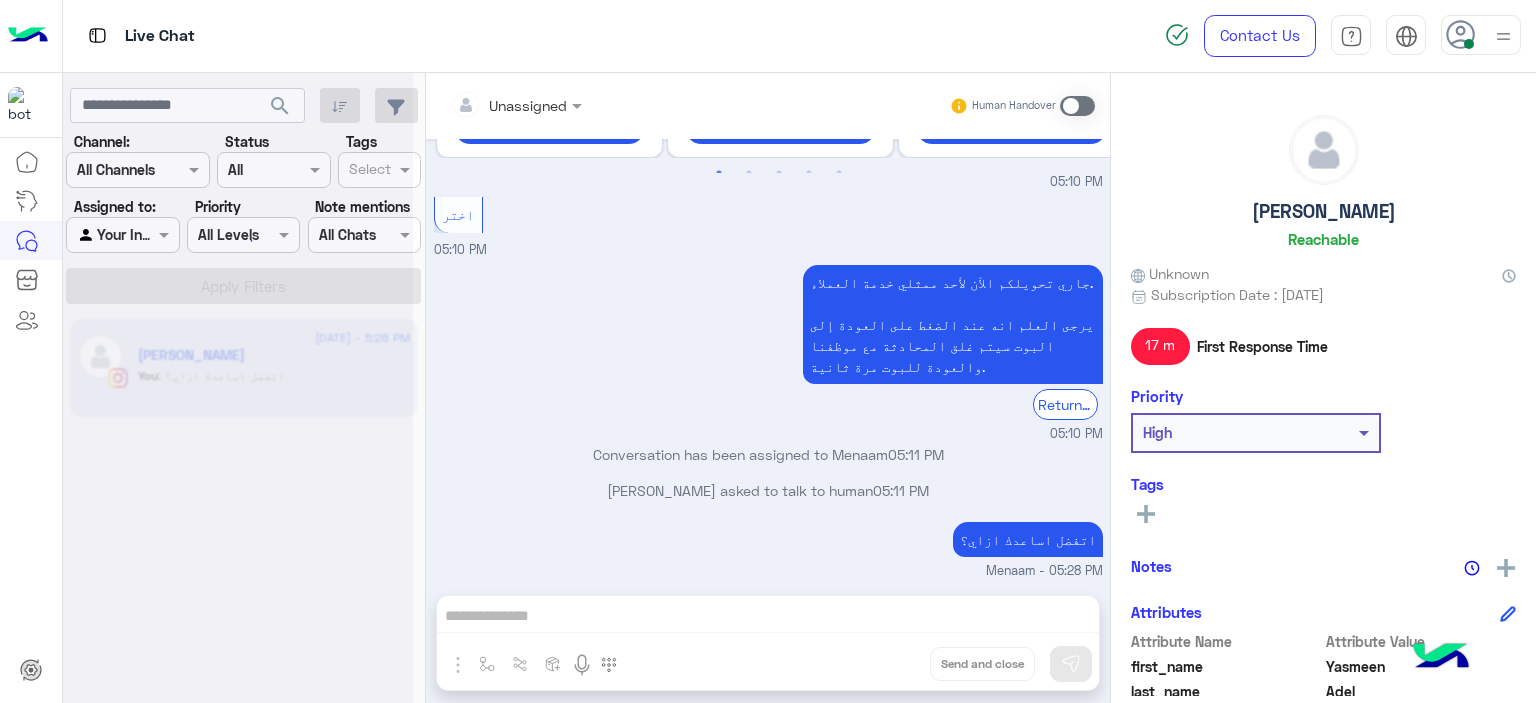 scroll, scrollTop: 0, scrollLeft: 0, axis: both 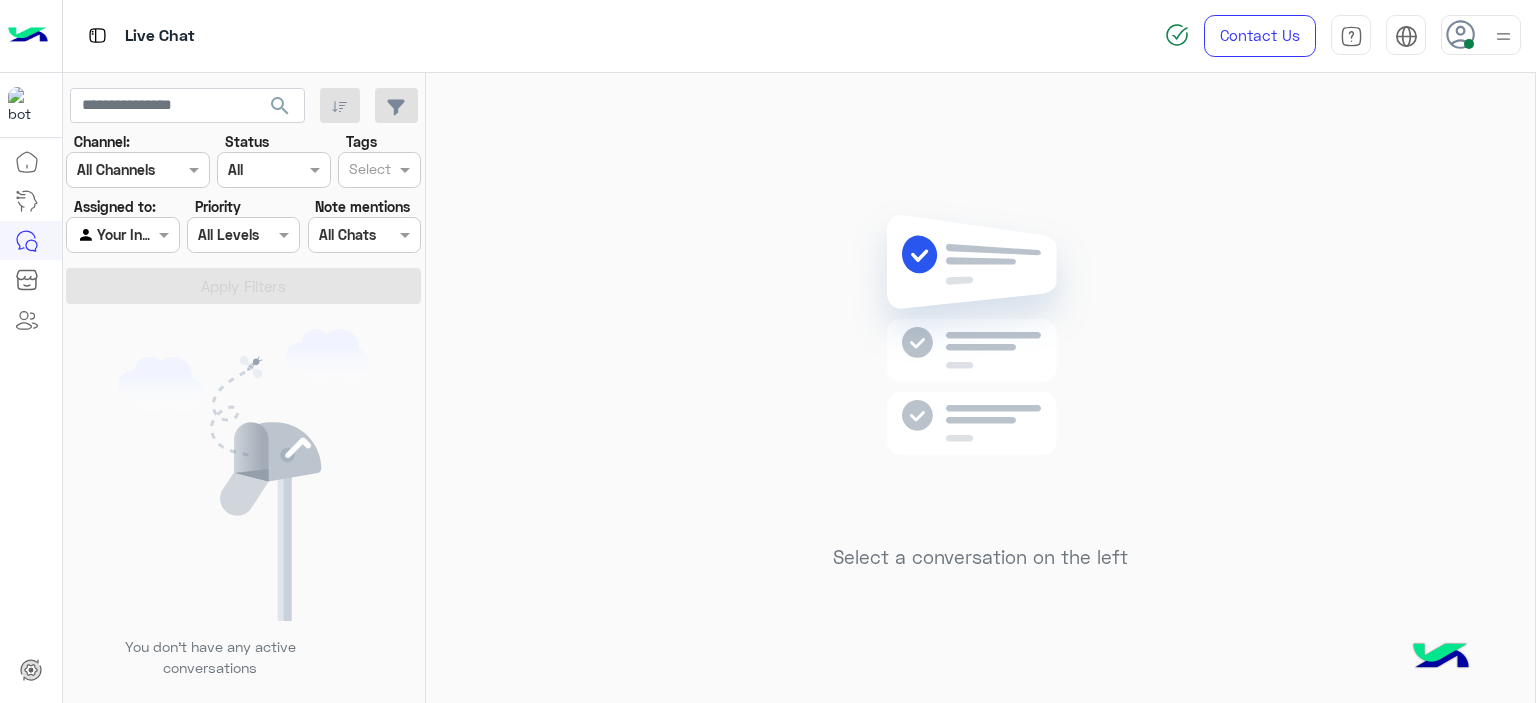 click at bounding box center (1469, 44) 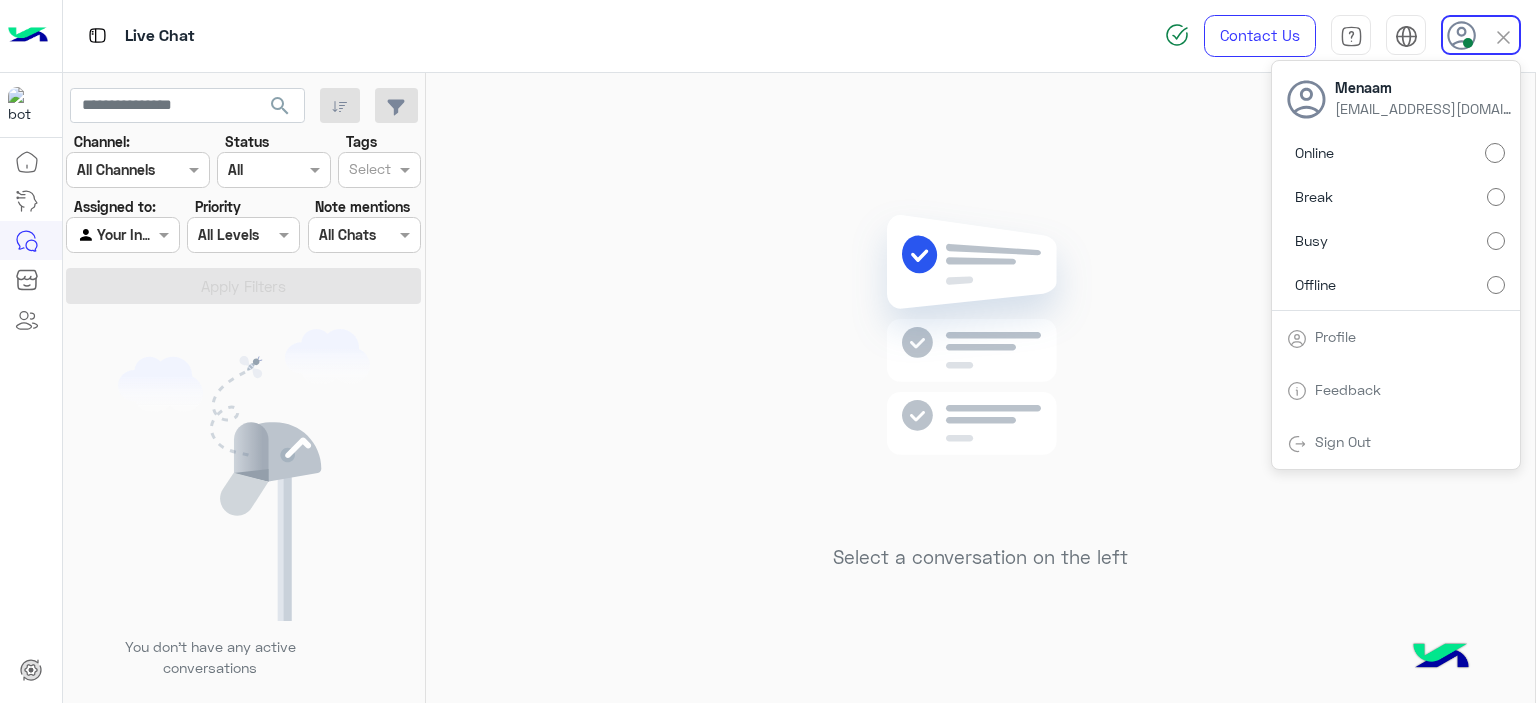 click on "Offline" at bounding box center (1396, 284) 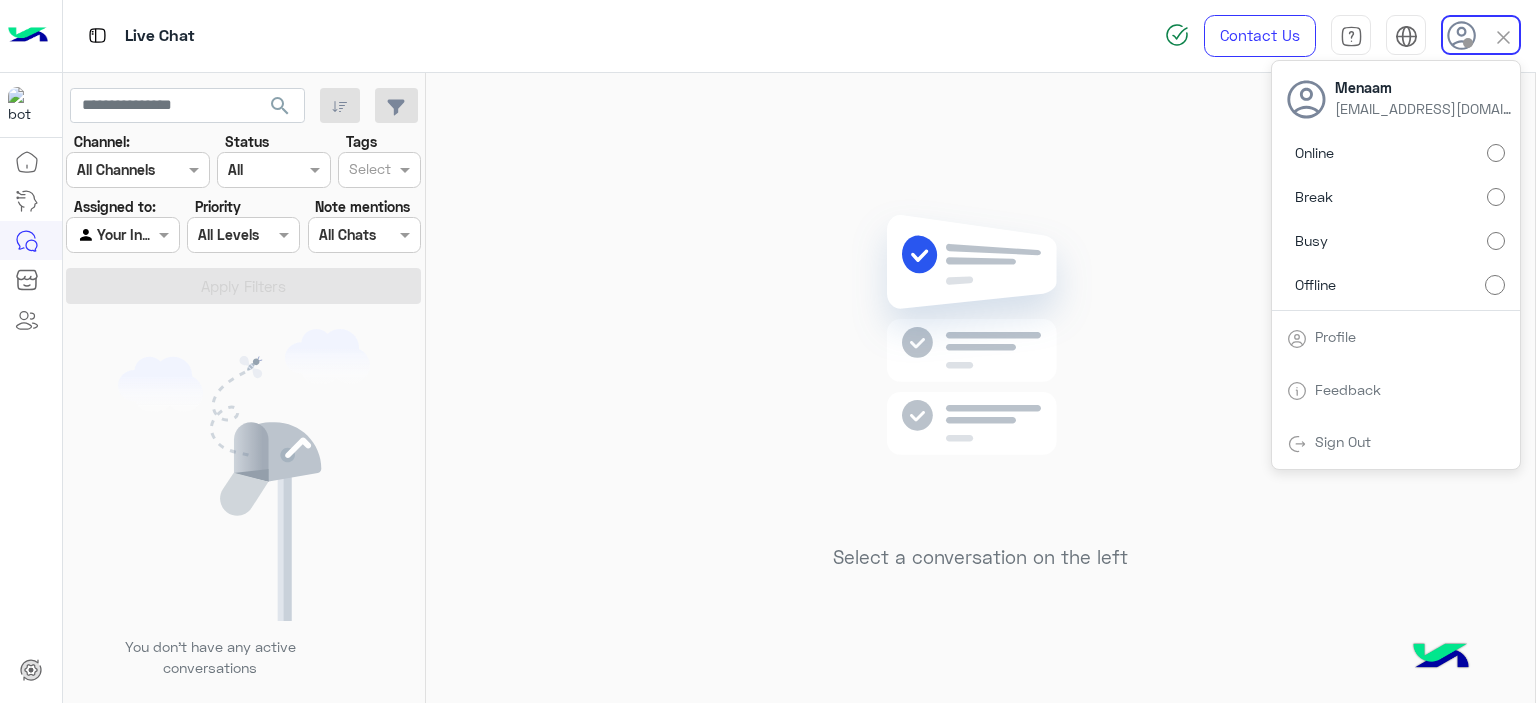 click on "Select a conversation on the left" 